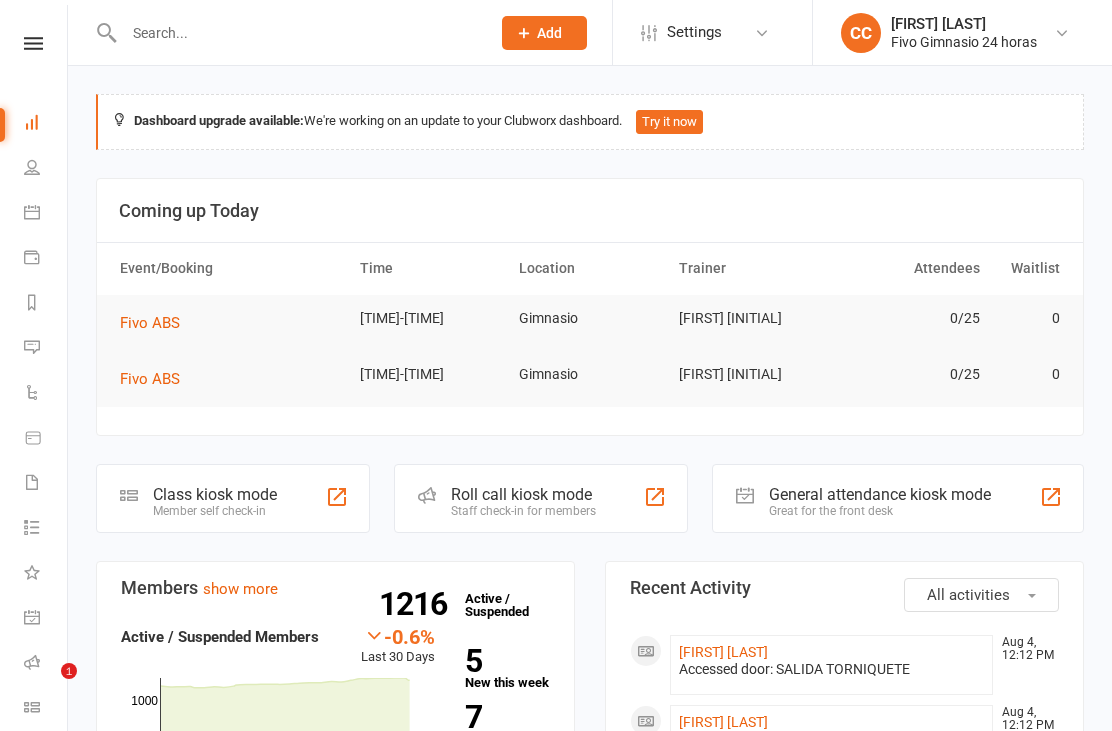 scroll, scrollTop: 0, scrollLeft: 0, axis: both 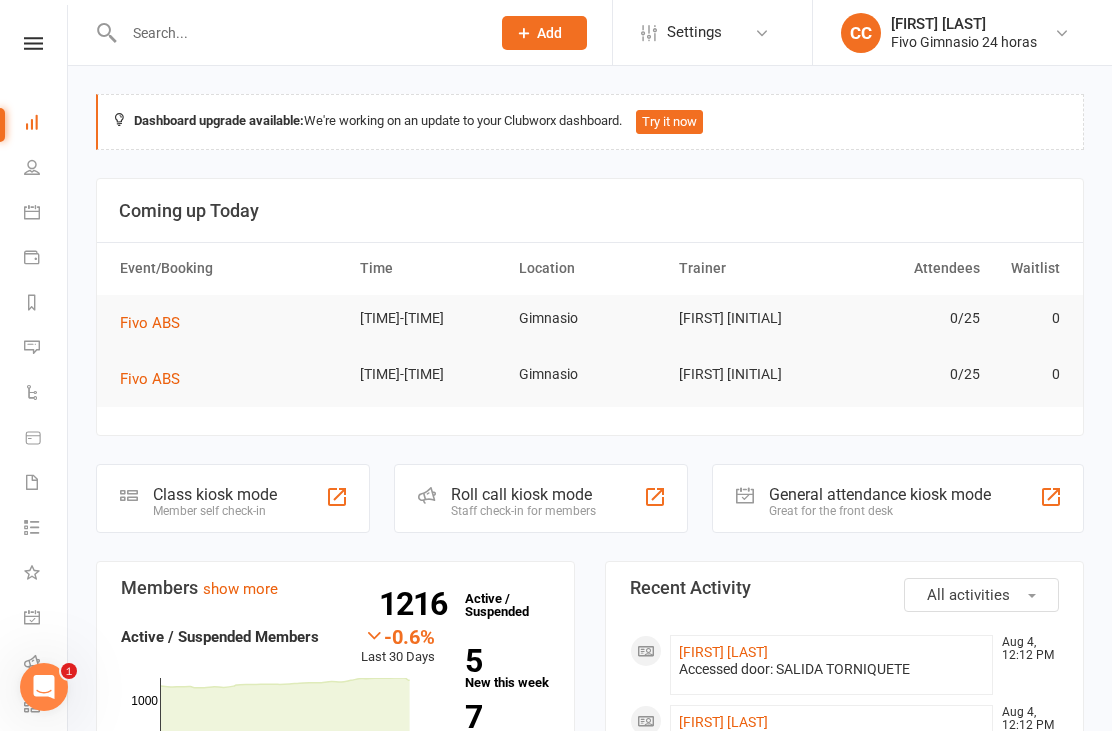 click at bounding box center (297, 33) 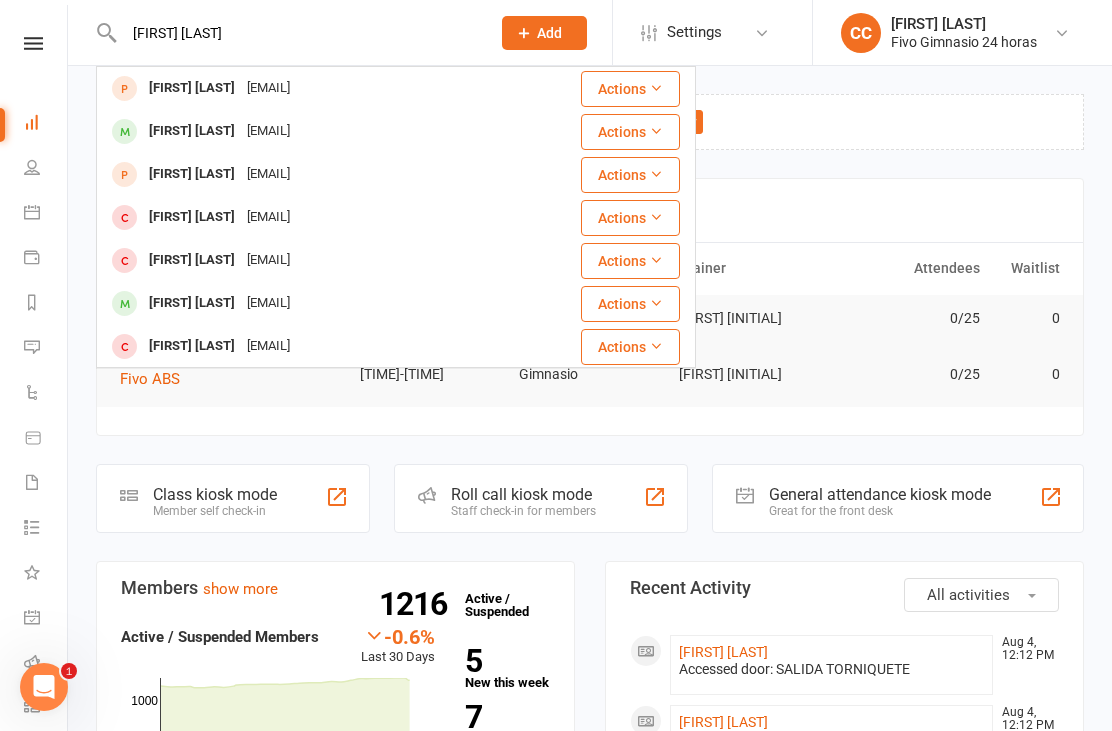 type on "Raquel del pino9-,t i" 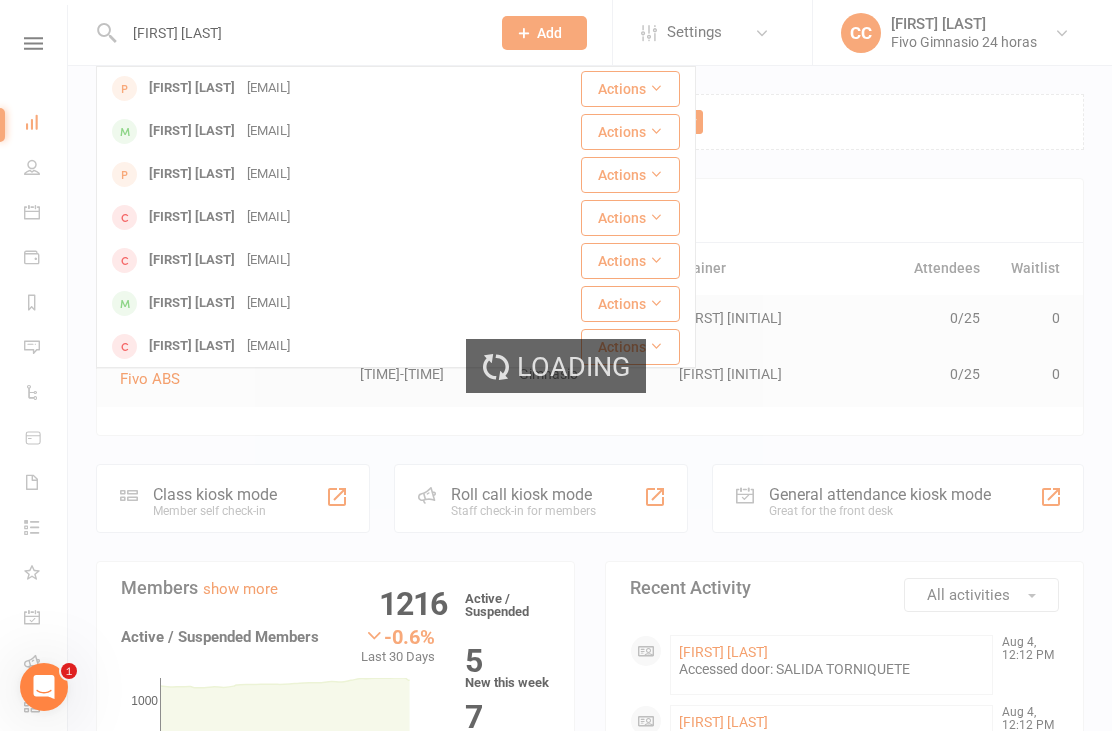 type 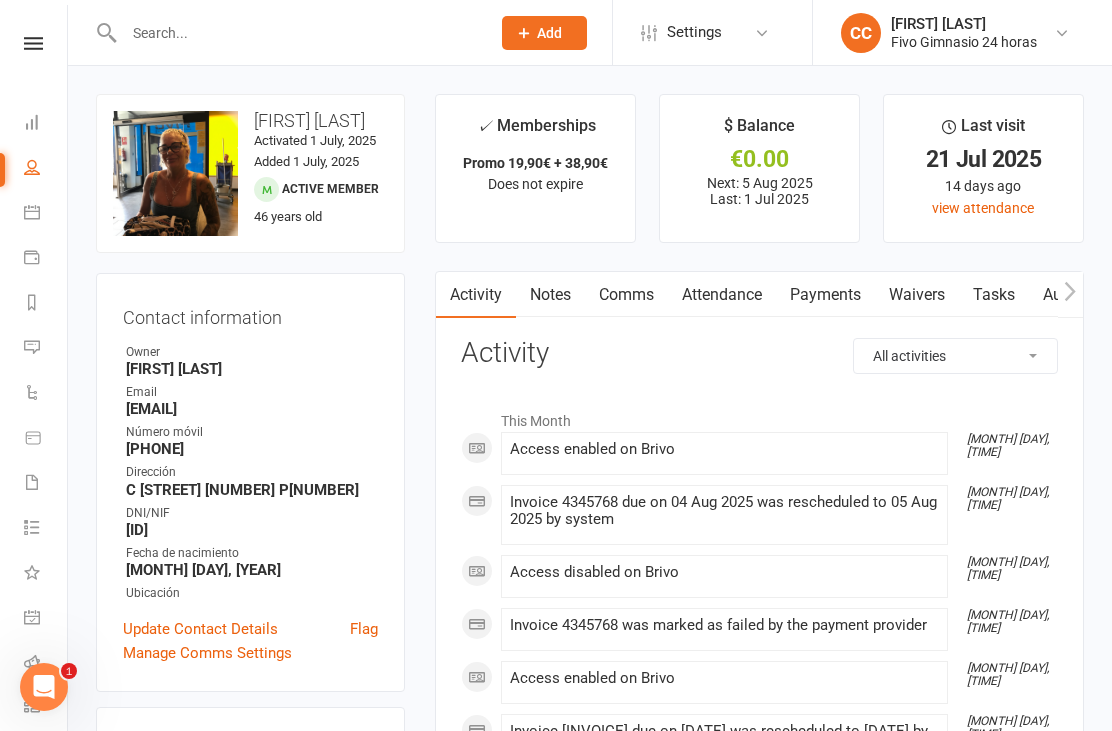 click on "Waivers" at bounding box center (917, 295) 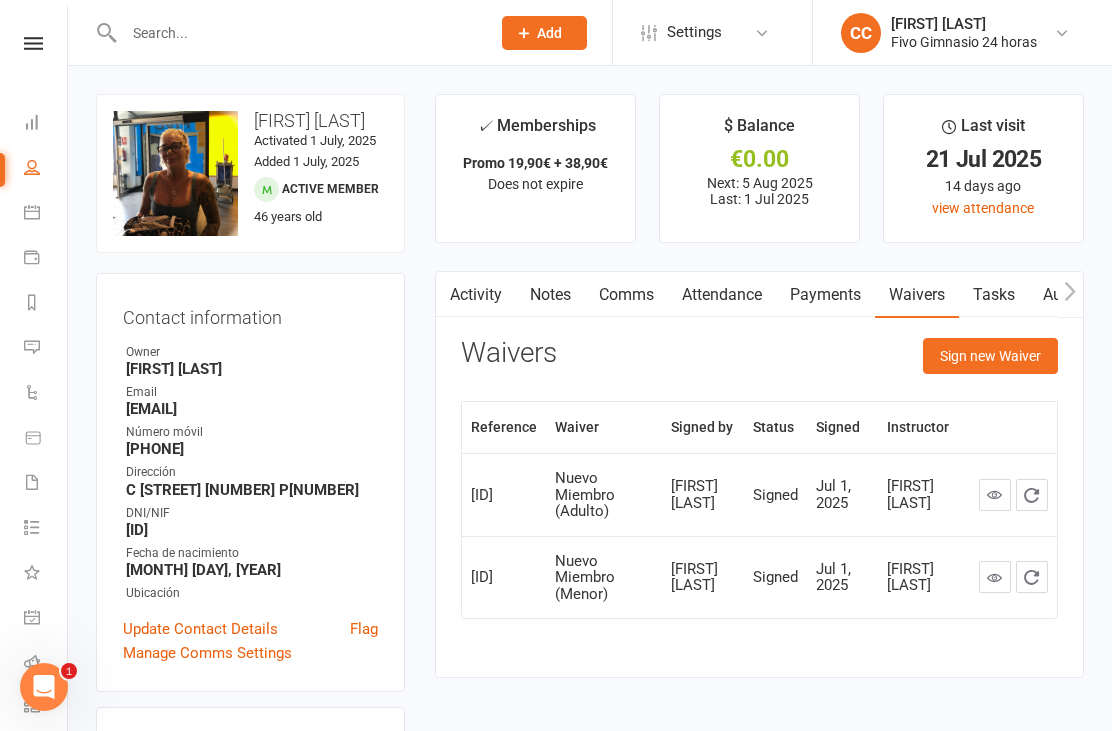 click on "Sign new Waiver" at bounding box center (990, 356) 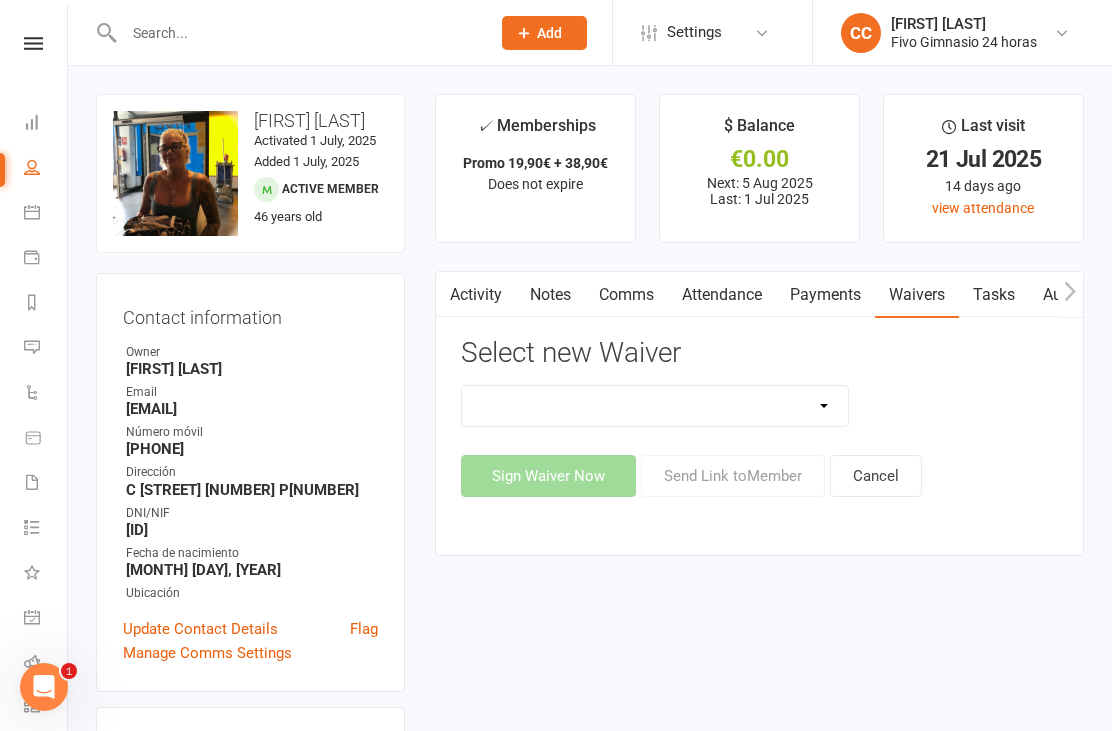 click on "Actualización De Datos De Pago Alta Online Certificación Finalización Contrato Certificación Finalización Contrato Y Devolución Entrenamiento Personal Influencer Contrato De Colaboración Lgpd Candidatos Monitor Lgpd Prospectos Nuevo Miembro (Adulto) Nuevo Miembro (Adulto Sin Wallet) Nuevo Miembro (Menor) Nuevo Miembro (Menor) (No usar) Nuevo Miembro (Menor sin Wallet) Reembolso De Membresia [CURRENCY][PRICE]" at bounding box center (655, 406) 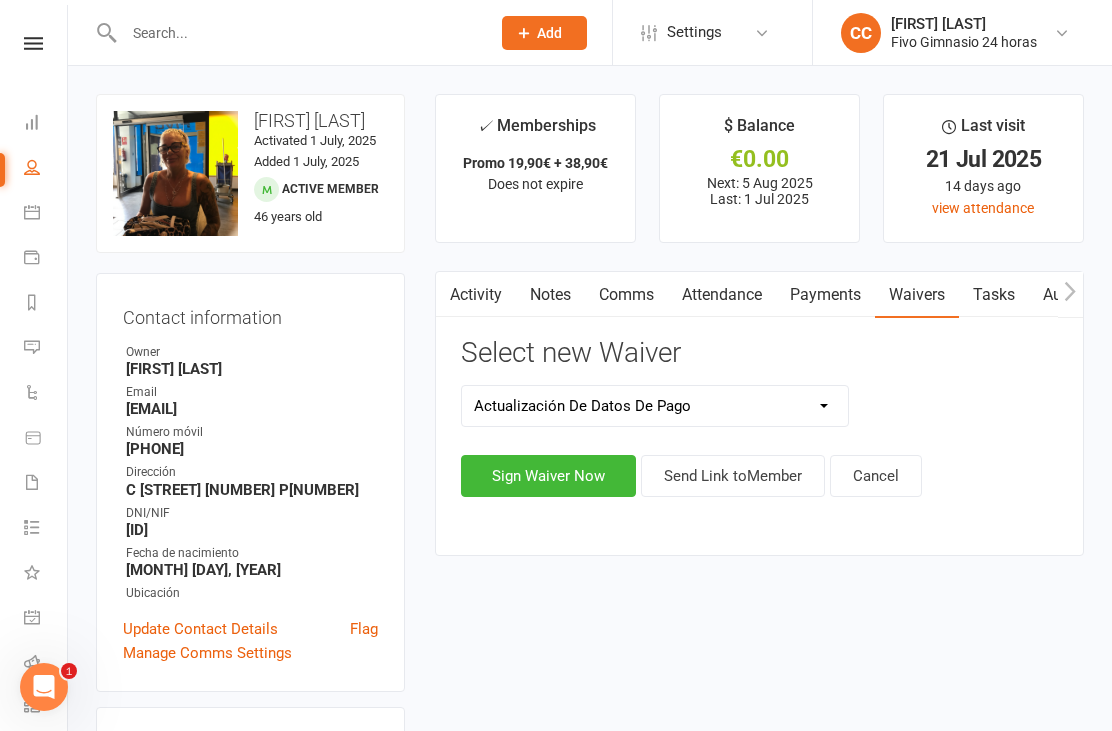 click on "Sign Waiver Now" at bounding box center [548, 476] 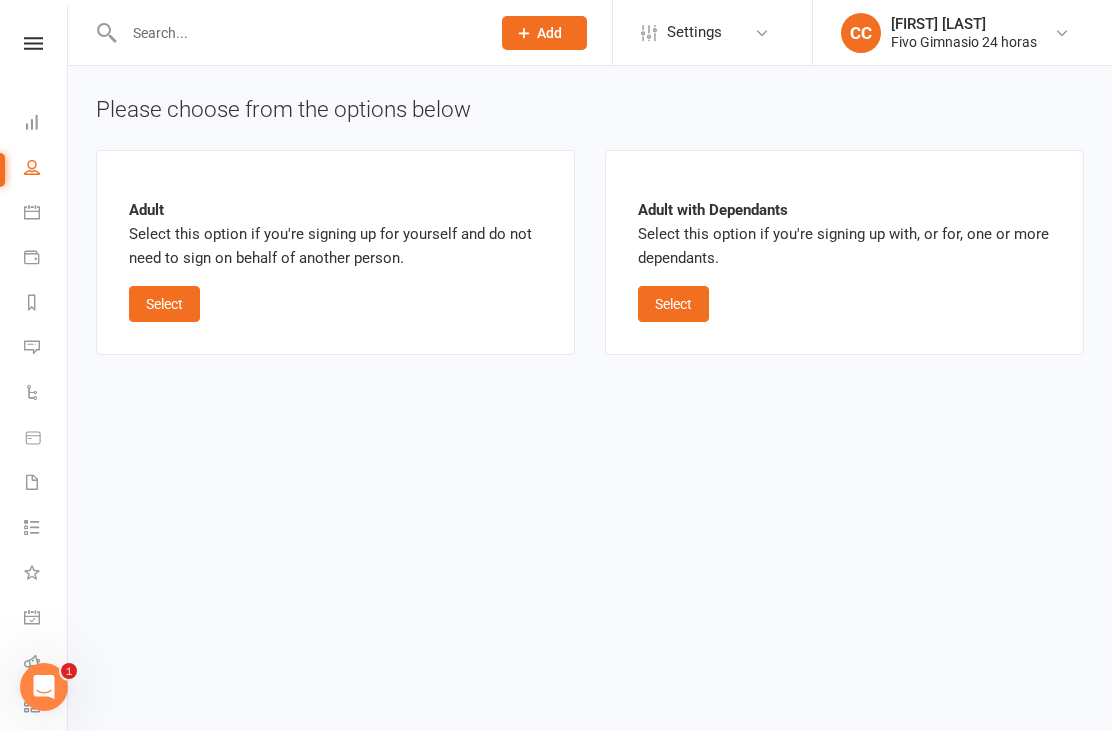 click on "Adult Select this option if you're signing up for yourself and do not need to sign on behalf of another person. Select" at bounding box center [335, 252] 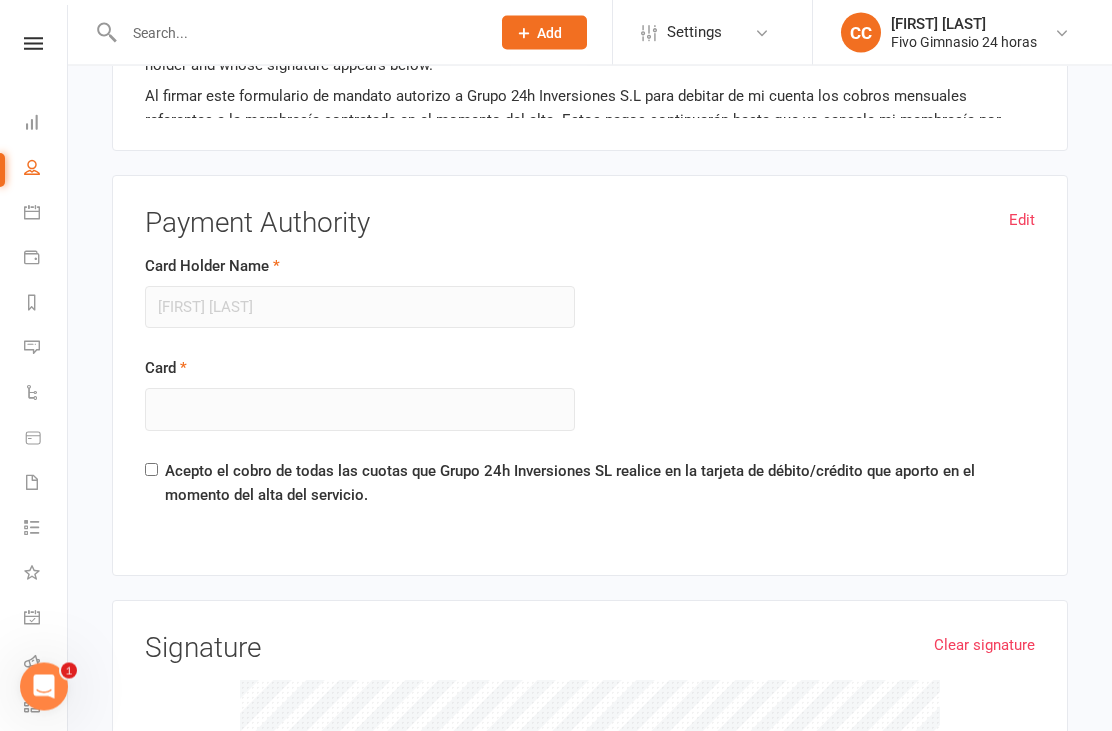 scroll, scrollTop: 1392, scrollLeft: 0, axis: vertical 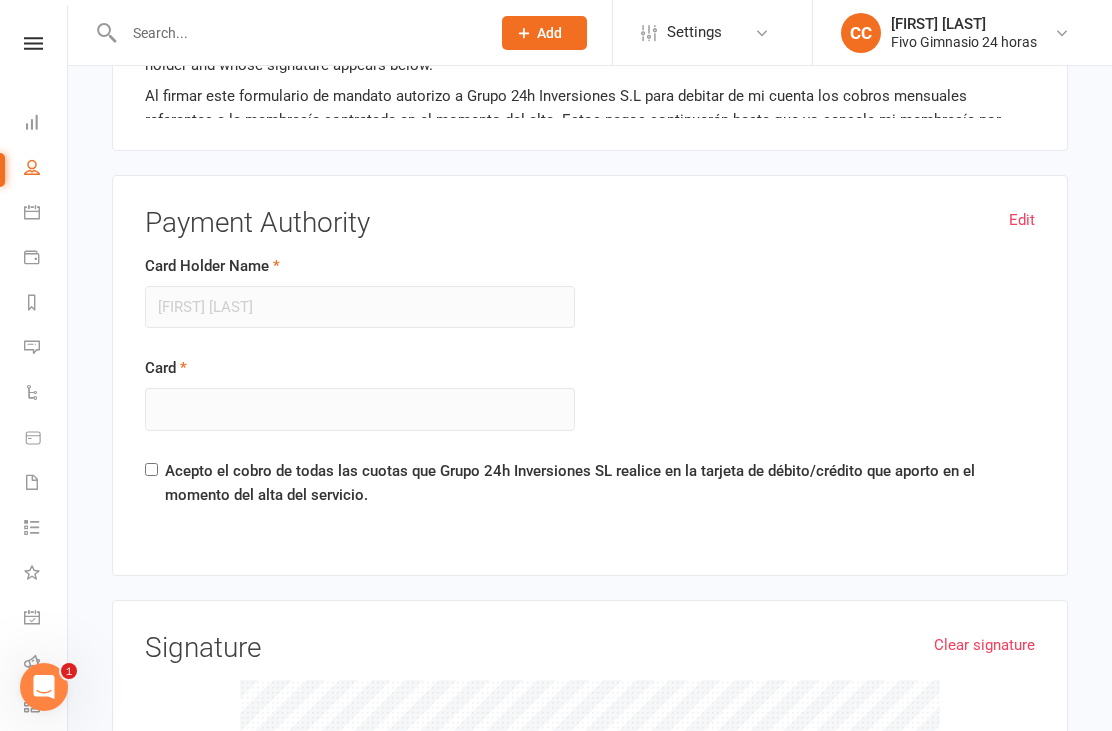 click on "Edit" at bounding box center [1022, 220] 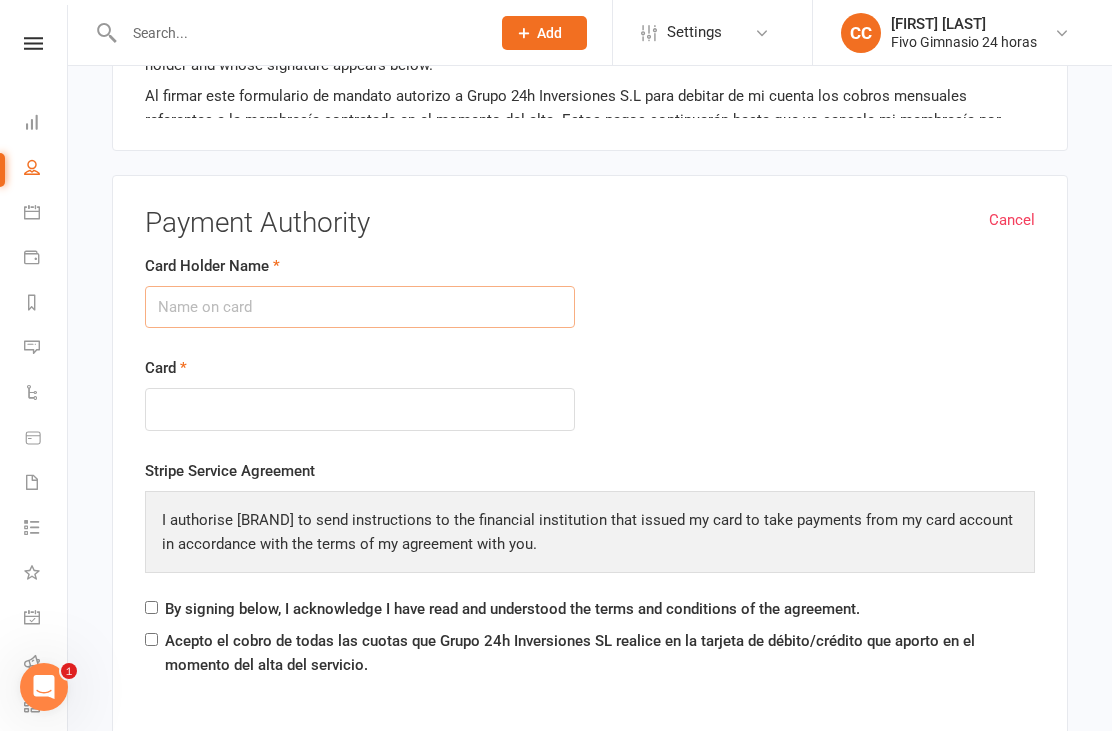 click on "Card Holder Name" at bounding box center [360, 307] 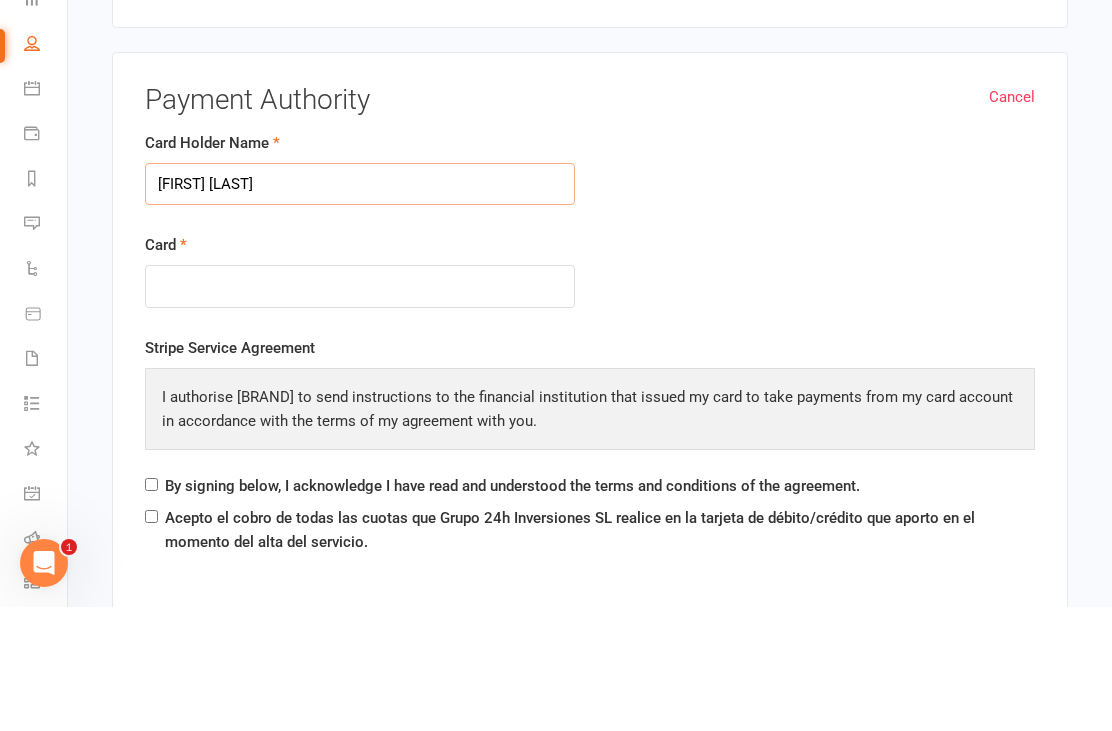type on "Raquel del Pino espino velasco" 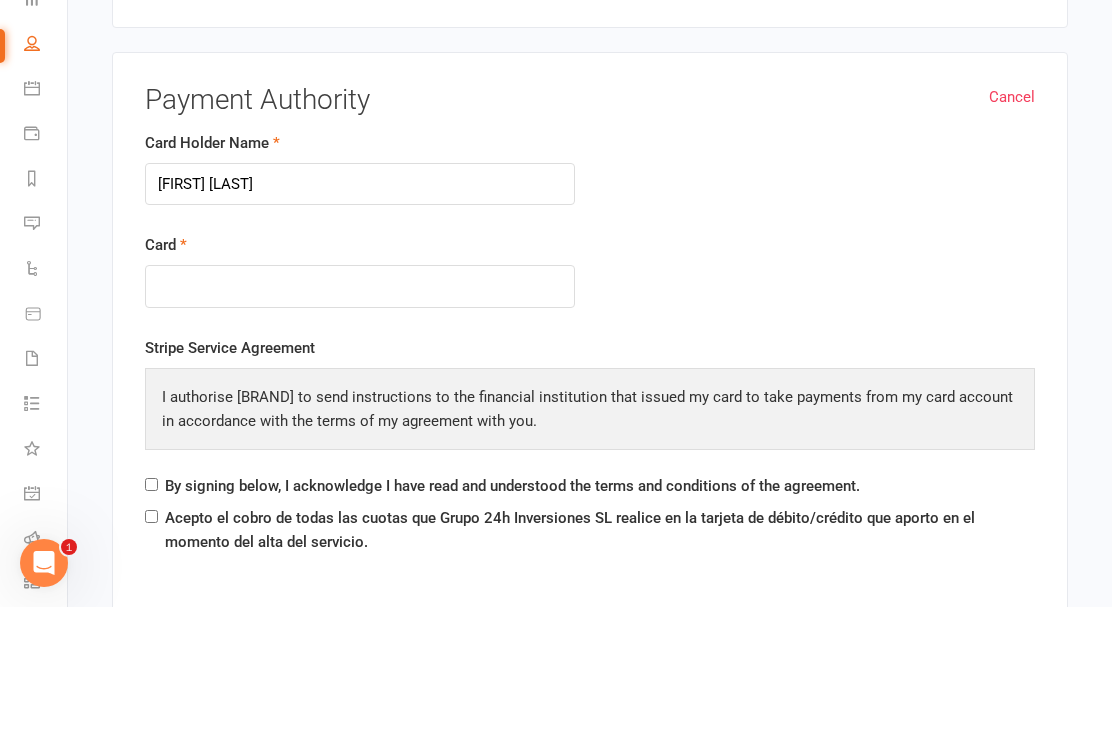 click at bounding box center [360, 410] 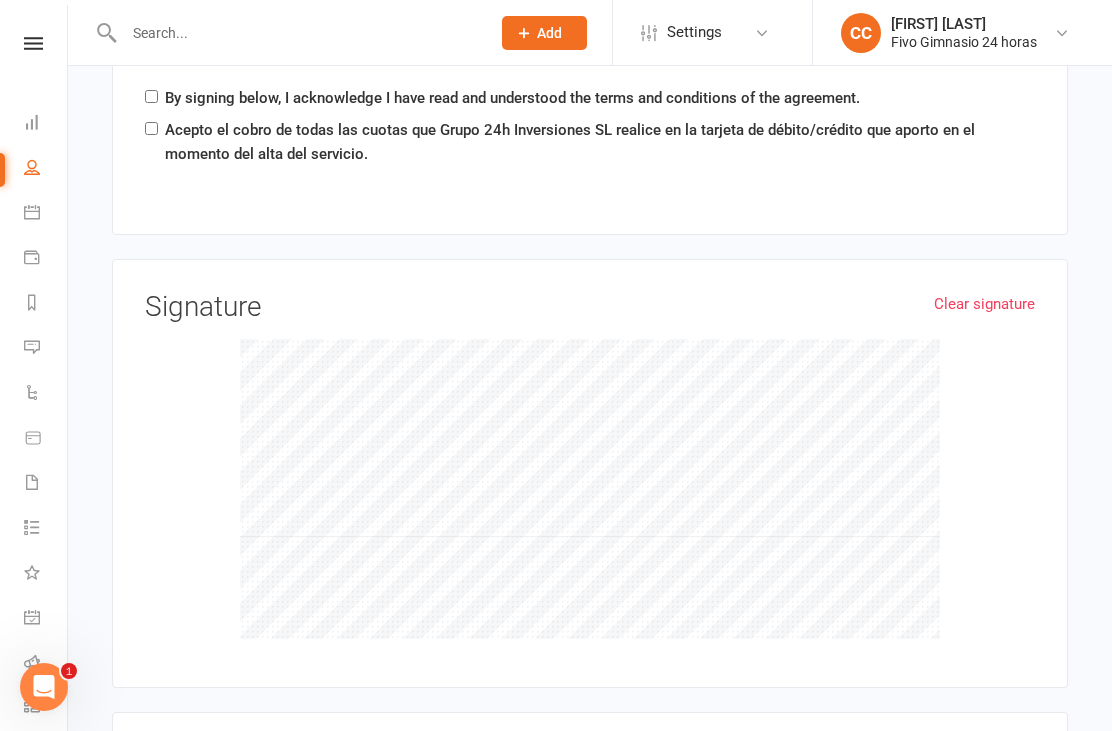 scroll, scrollTop: 1902, scrollLeft: 0, axis: vertical 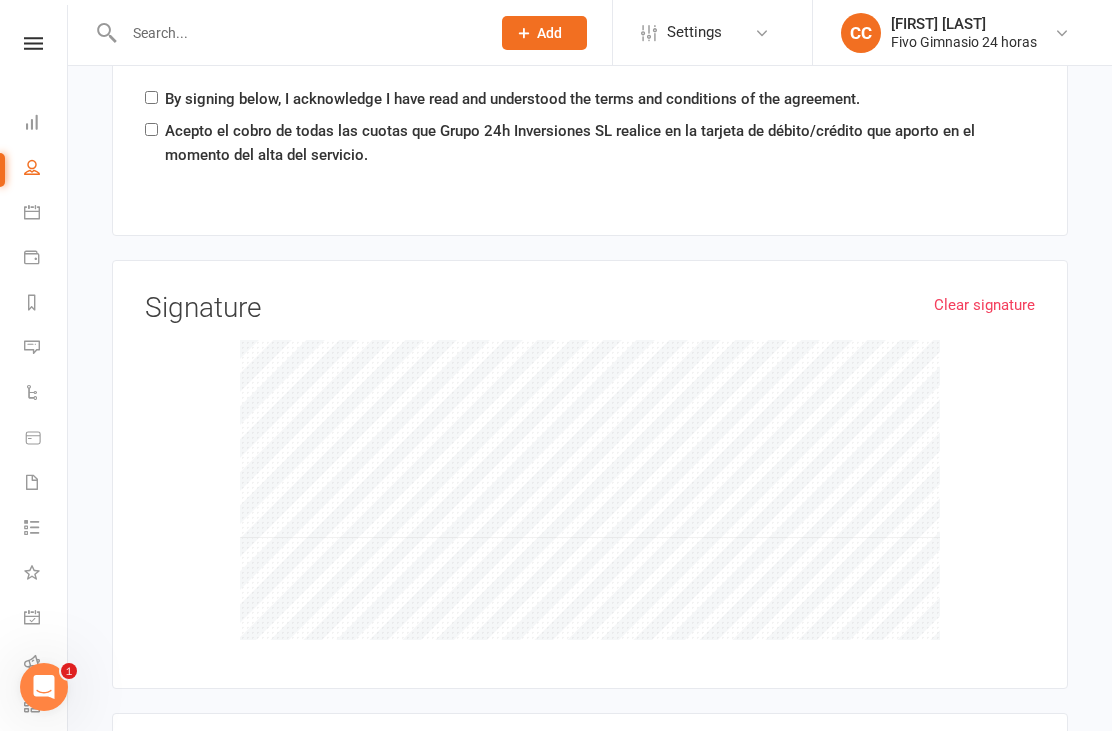 click on "Acepto el cobro de todas las cuotas que Grupo 24h Inversiones SL realice en la tarjeta de débito/crédito que aporto en el momento del alta del servicio." at bounding box center [600, 143] 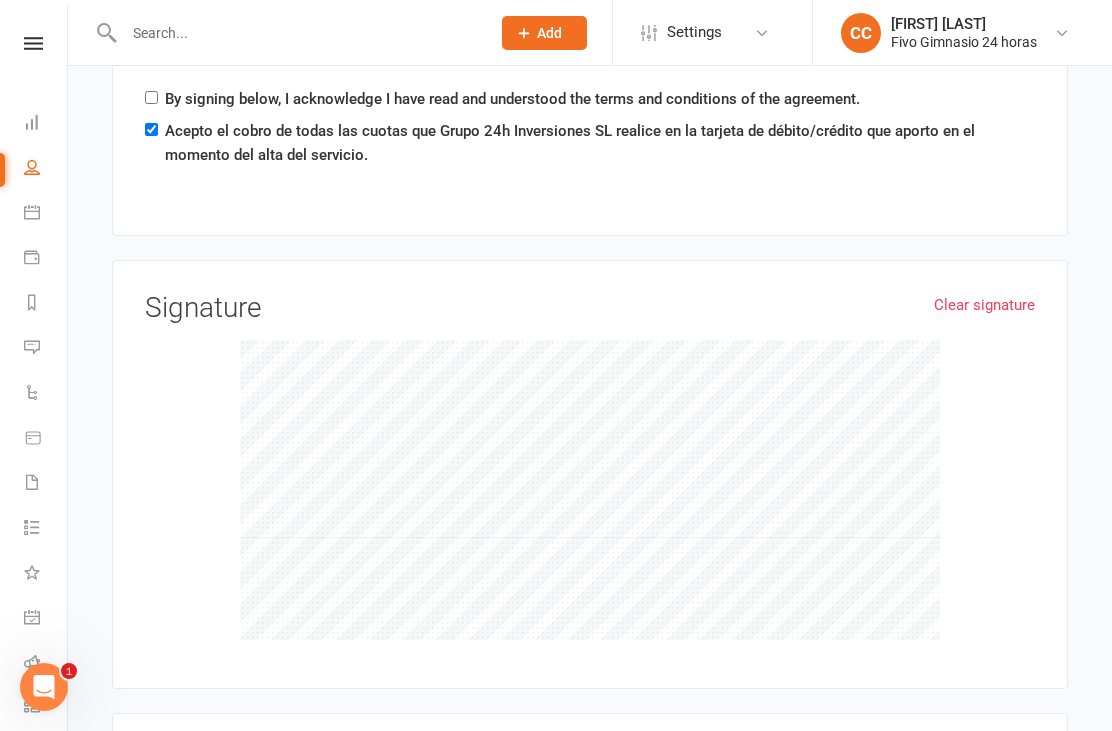 click on "By signing below, I acknowledge I have read and understood the terms and conditions of the agreement." at bounding box center (151, 97) 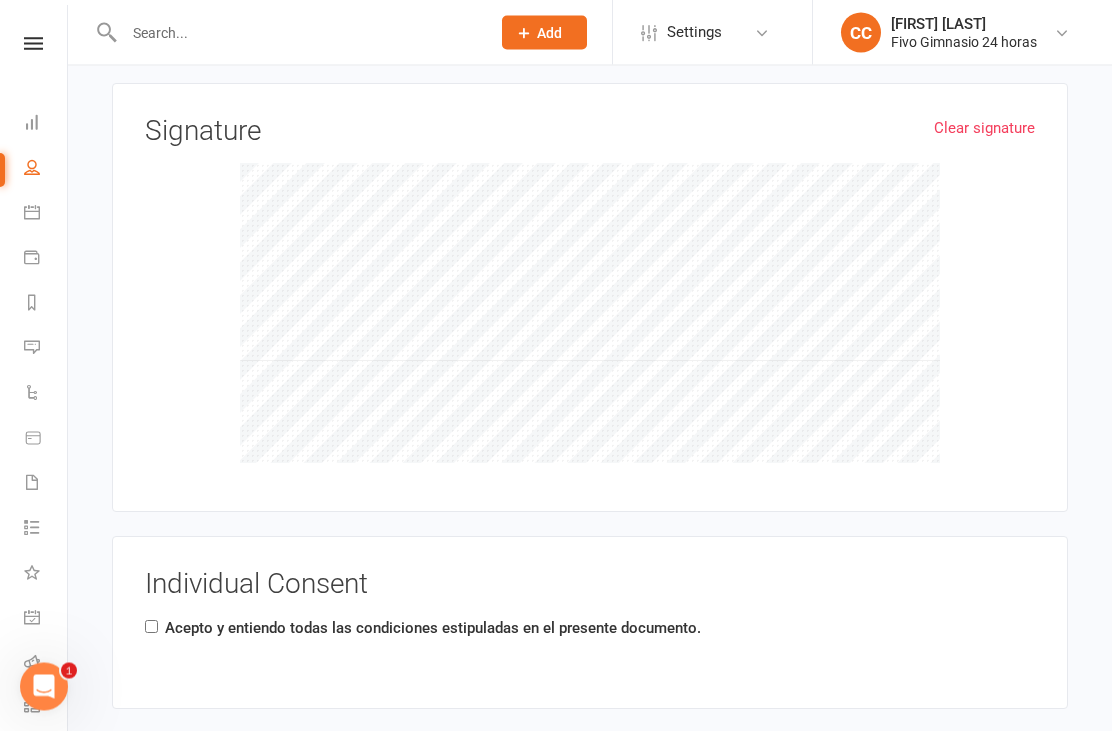 click on "Acepto y entiendo todas las condiciones estipuladas en el presente documento." at bounding box center (433, 629) 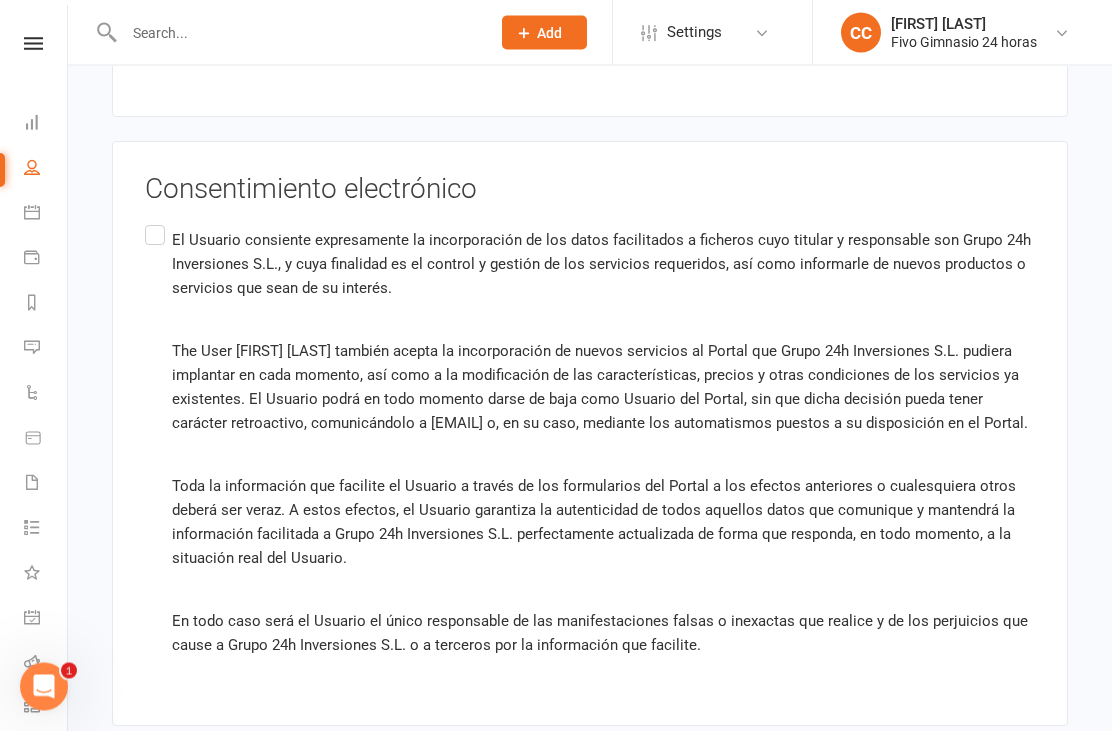 click on "El Usuario consiente expresamente la incorporación de los datos facilitados a ficheros cuyo titular y responsable son Grupo 24h Inversiones S.L., y cuya finalidad es el control y gestión de los servicios requeridos, así como informarle de nuevos productos o servicios que sean de su interés.  El Usuario Raquel del Pino Espino Velasco ES    también acepta la incorporación de nuevos servicios al Portal que Grupo 24h Inversiones S.L. pudiera implantar en cada momento, así como a la modificación de las características, precios y otras condiciones de los servicios ya existentes. El Usuario podrá en todo momento darse de baja como Usuario del Portal, sin que dicha decisión pueda tener carácter retroactivo, comunicándolo a hola@fivogym.es o, en su caso, mediante los automatismos puestos a su disposición en el Portal." at bounding box center (590, 444) 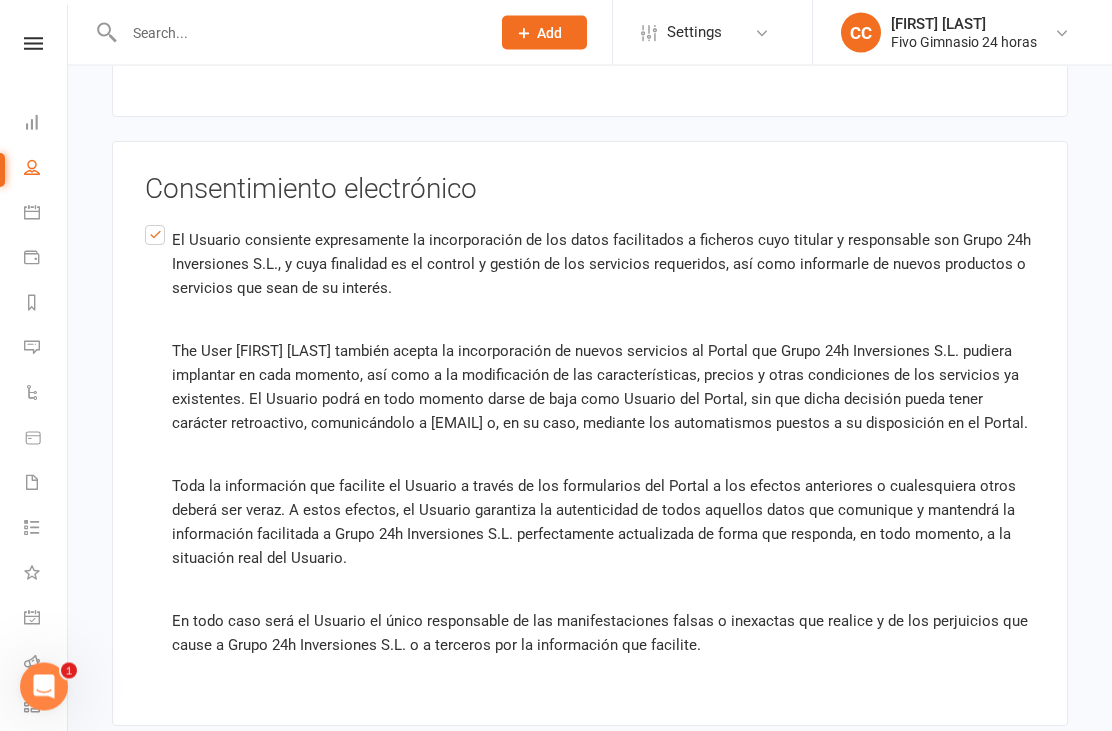 scroll, scrollTop: 2671, scrollLeft: 0, axis: vertical 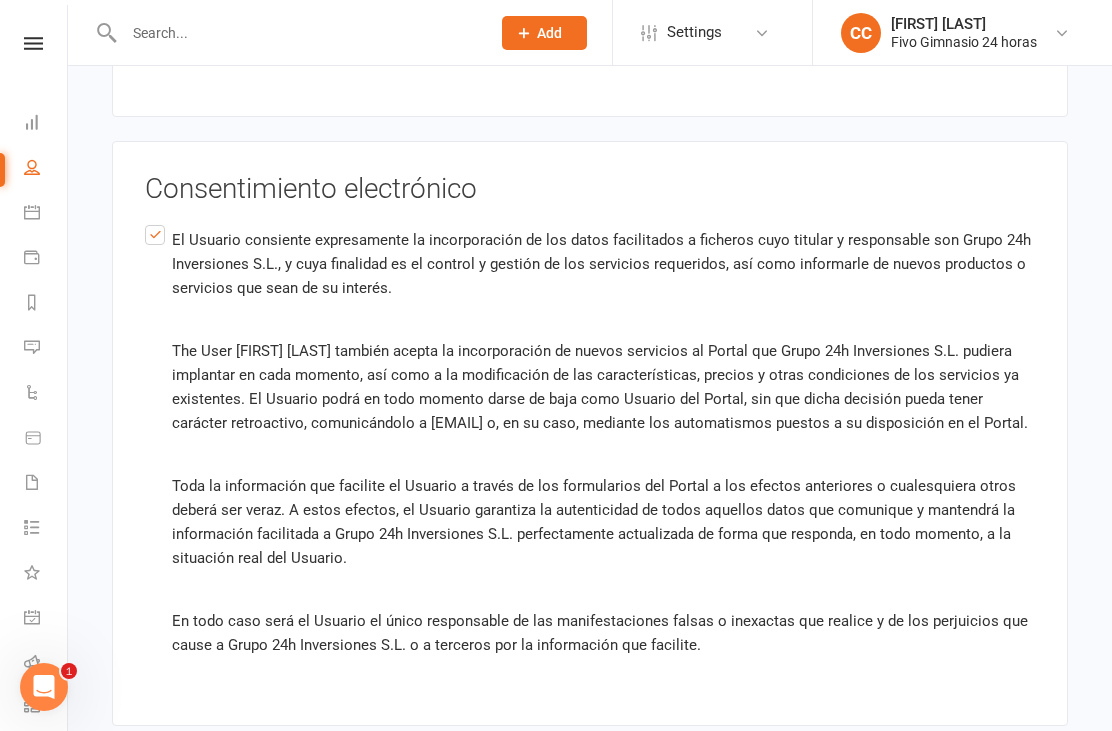 click on "Agree & Submit" at bounding box center [194, 771] 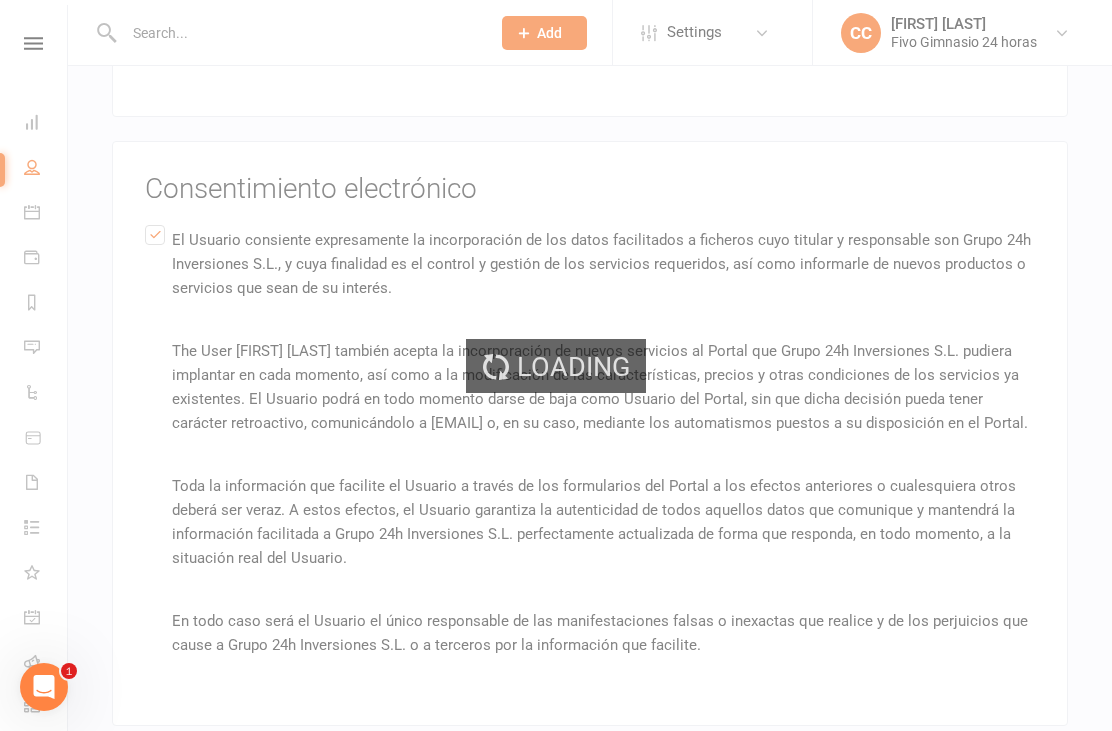 scroll, scrollTop: 0, scrollLeft: 0, axis: both 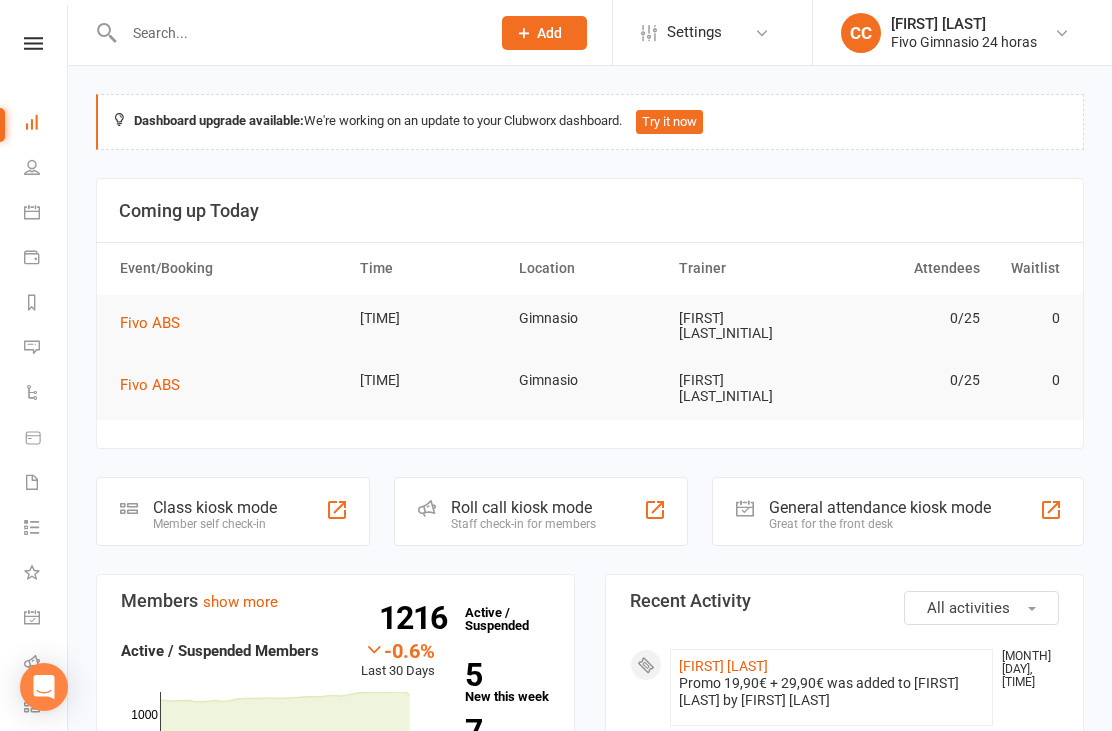 click on "[FIRST] [LAST]" 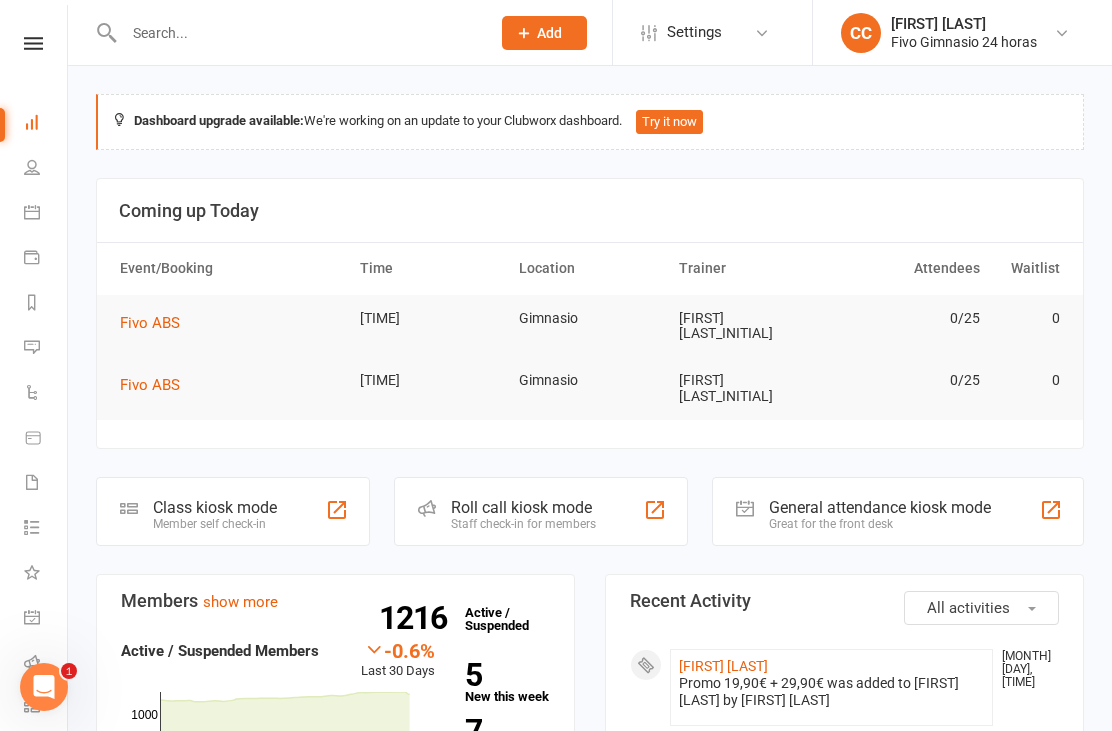 scroll, scrollTop: 0, scrollLeft: 0, axis: both 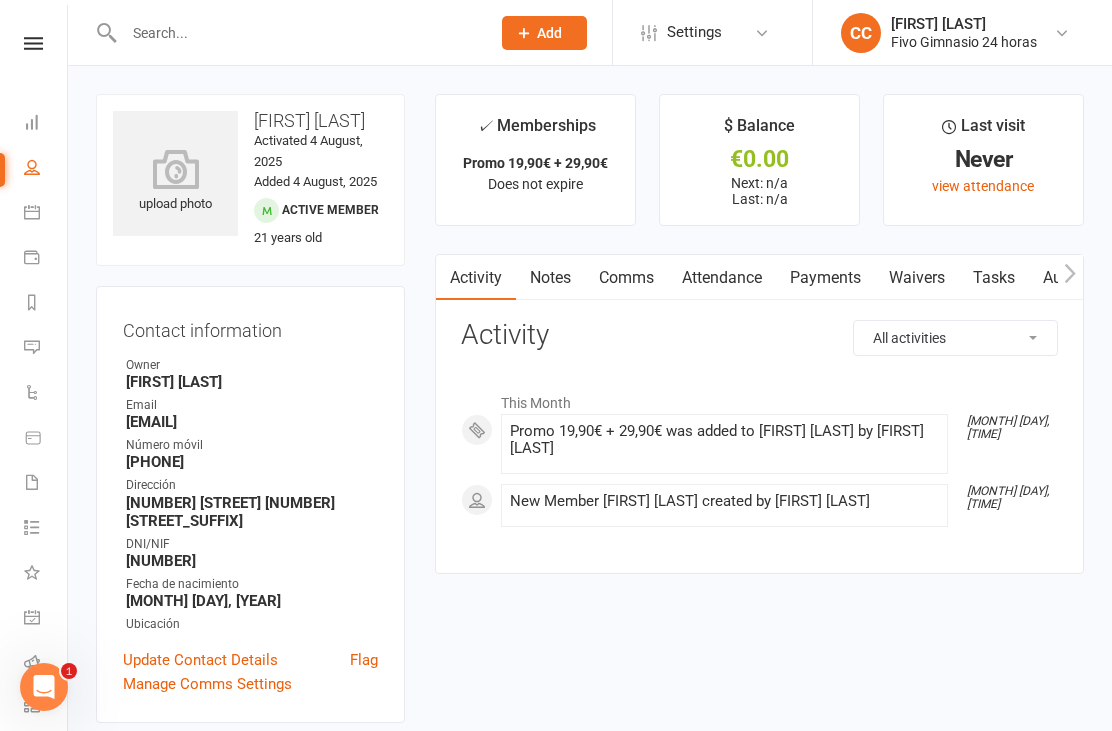 click at bounding box center (175, 169) 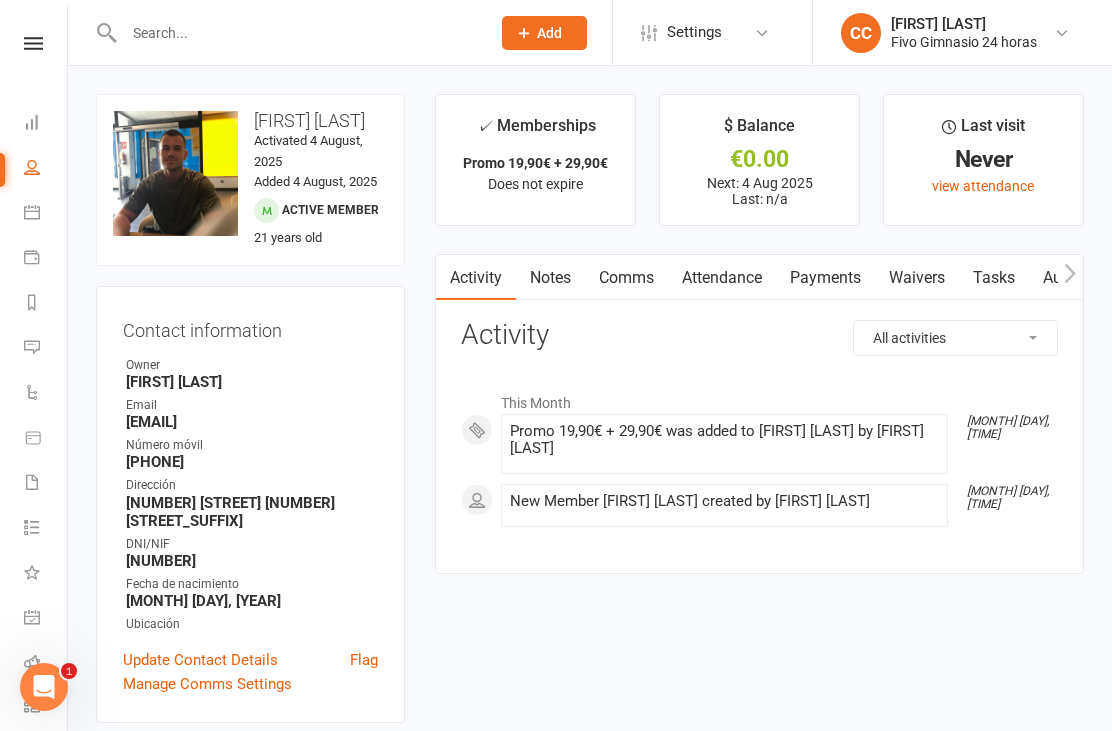 click on "Waivers" at bounding box center [917, 278] 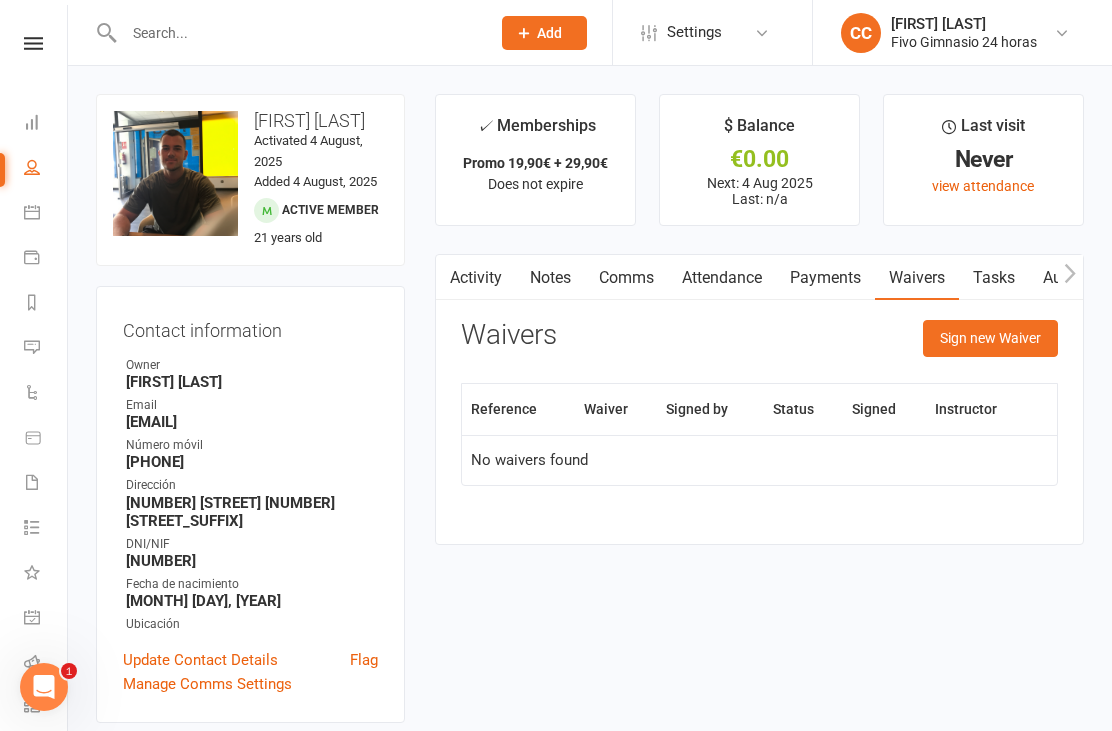 click on "Sign new Waiver" at bounding box center [990, 338] 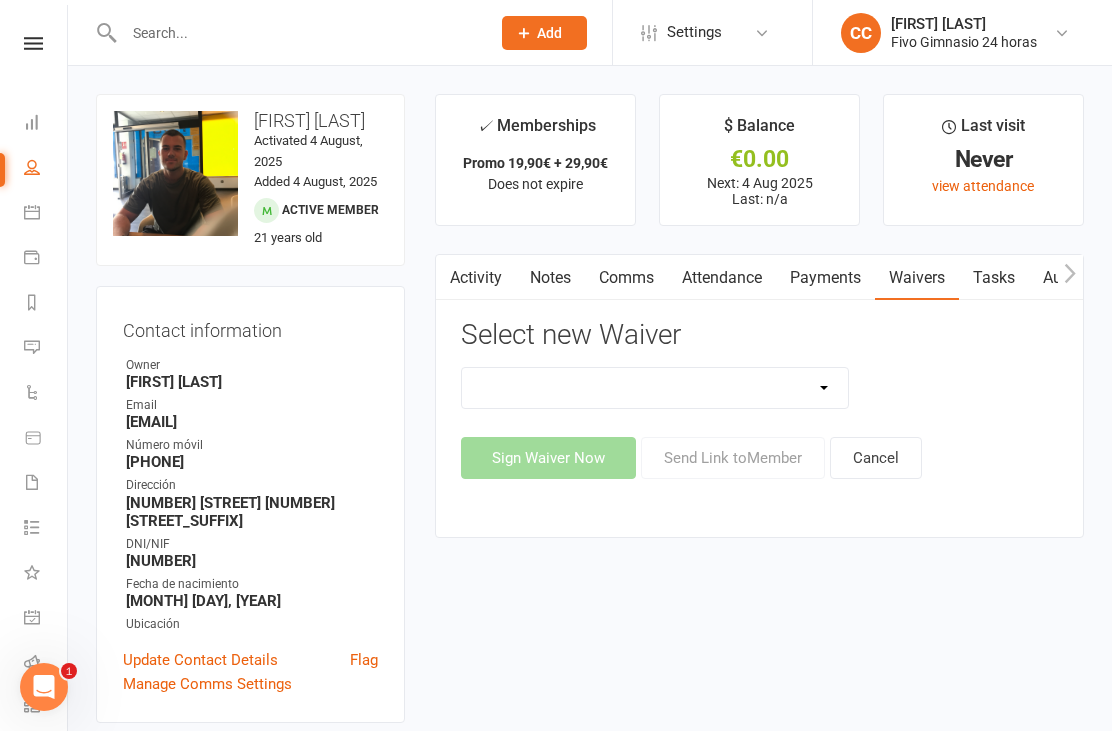 click on "Actualización De Datos De Pago Alta Online Certificación Finalización Contrato Certificación Finalización Contrato Y Devolución Entrenamiento Personal Influencer Contrato De Colaboración Lgpd Candidatos Monitor Lgpd Prospectos Nuevo Miembro (Adulto) Nuevo Miembro (Adulto Sin Wallet) Nuevo Miembro (Menor) Nuevo Miembro (Menor) (No usar) Nuevo Miembro (Menor sin Wallet) Reembolso De Membresia [CURRENCY][PRICE]" at bounding box center (655, 388) 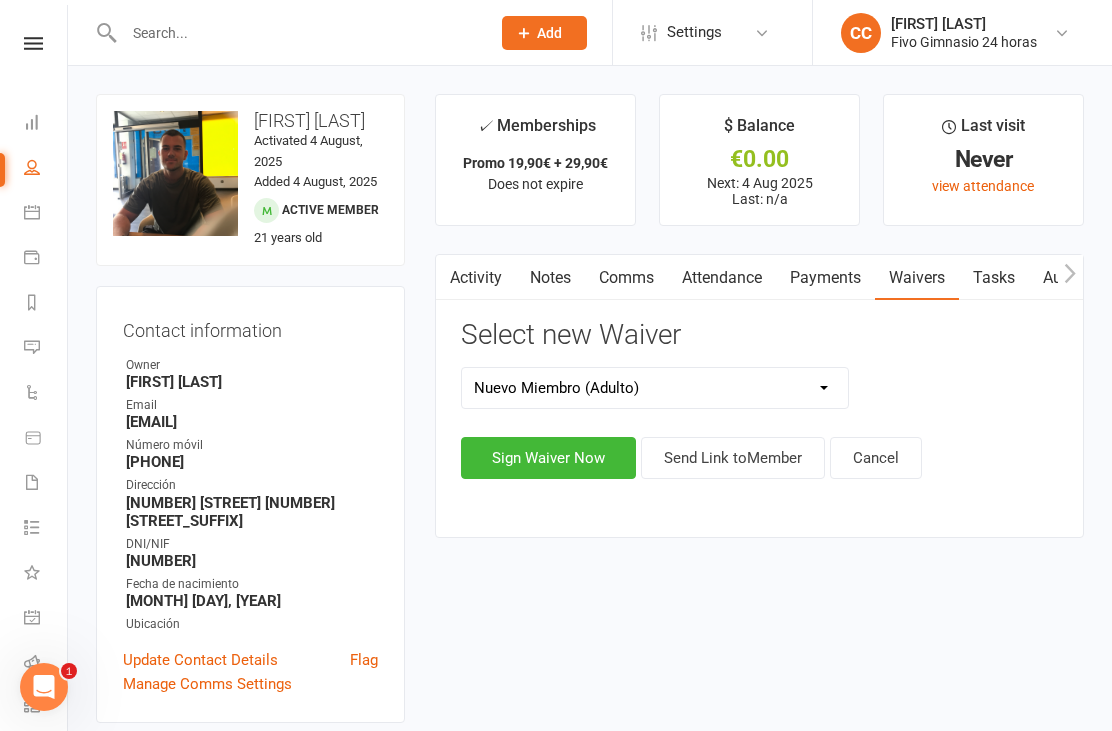 click on "Sign Waiver Now" at bounding box center (548, 458) 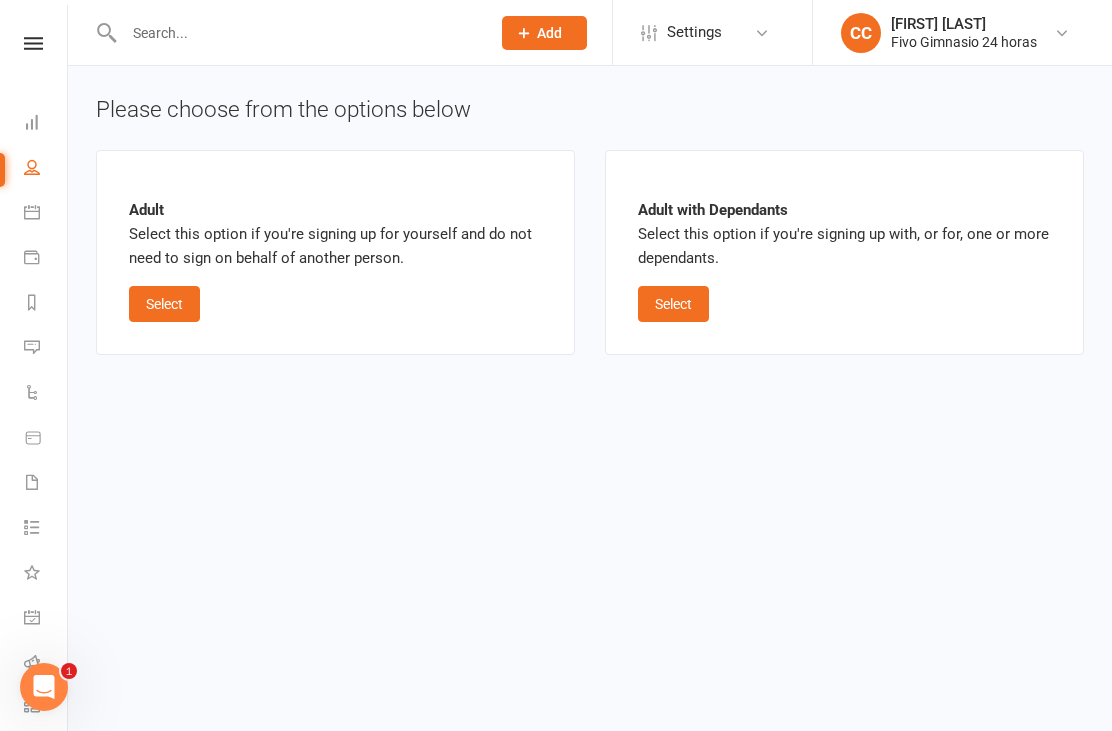 click on "Select" at bounding box center [164, 304] 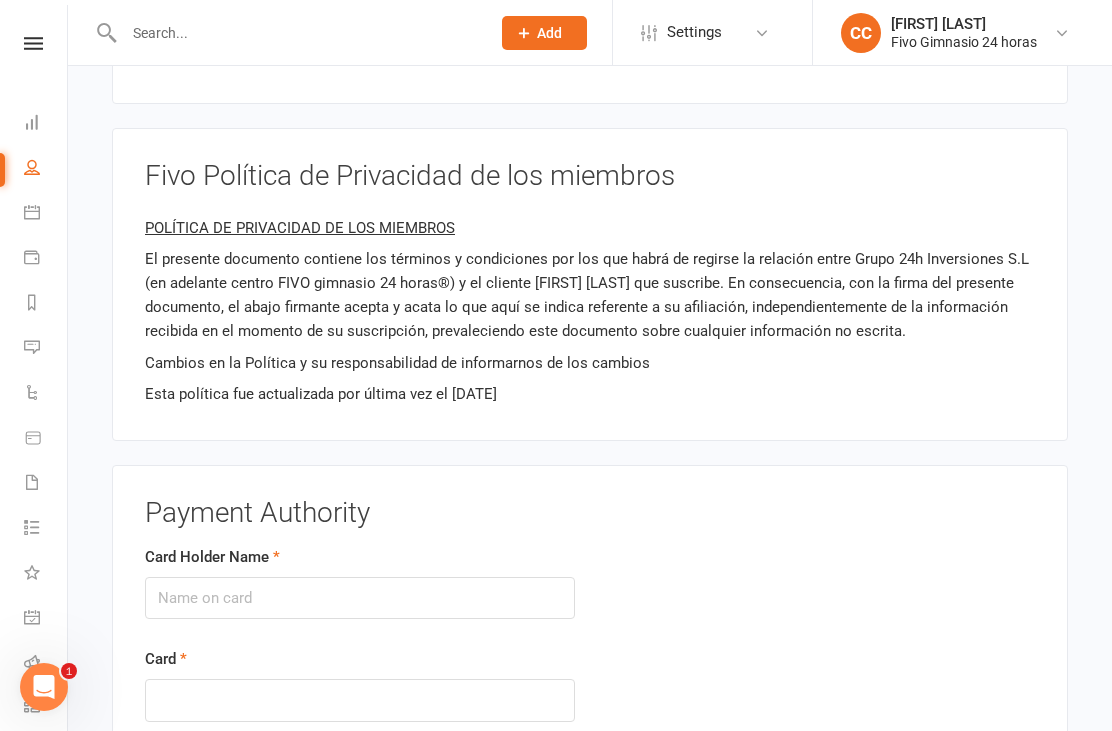 scroll, scrollTop: 2027, scrollLeft: 0, axis: vertical 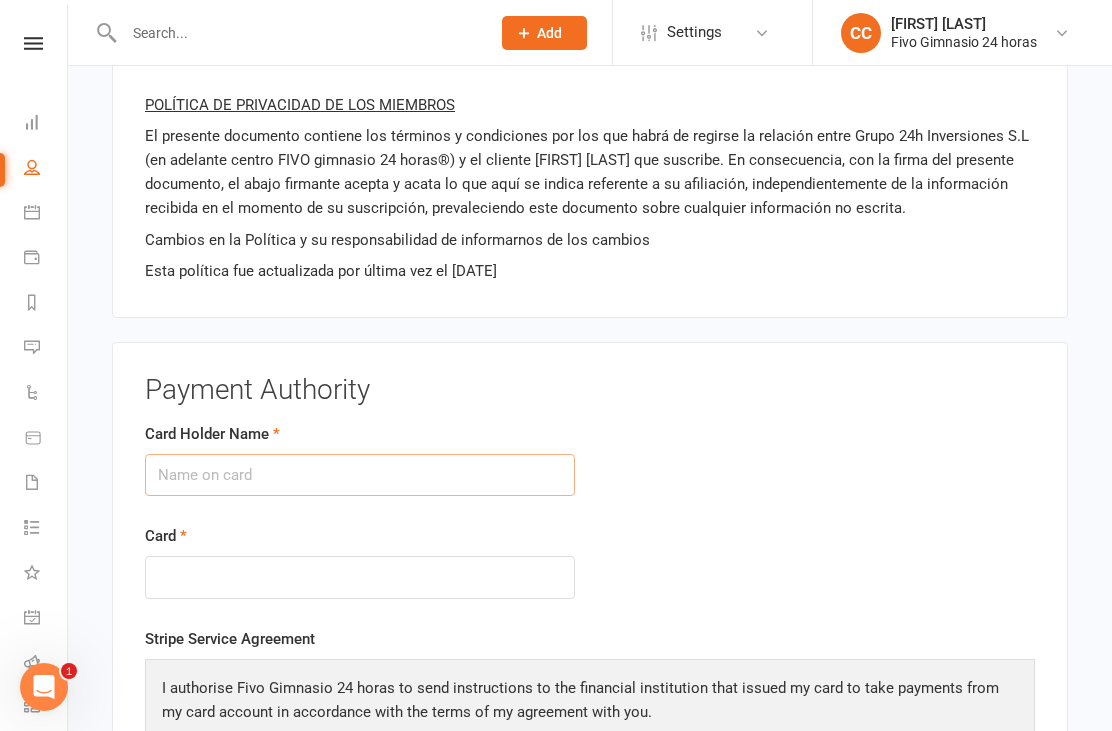 click on "Card Holder Name" at bounding box center [360, 475] 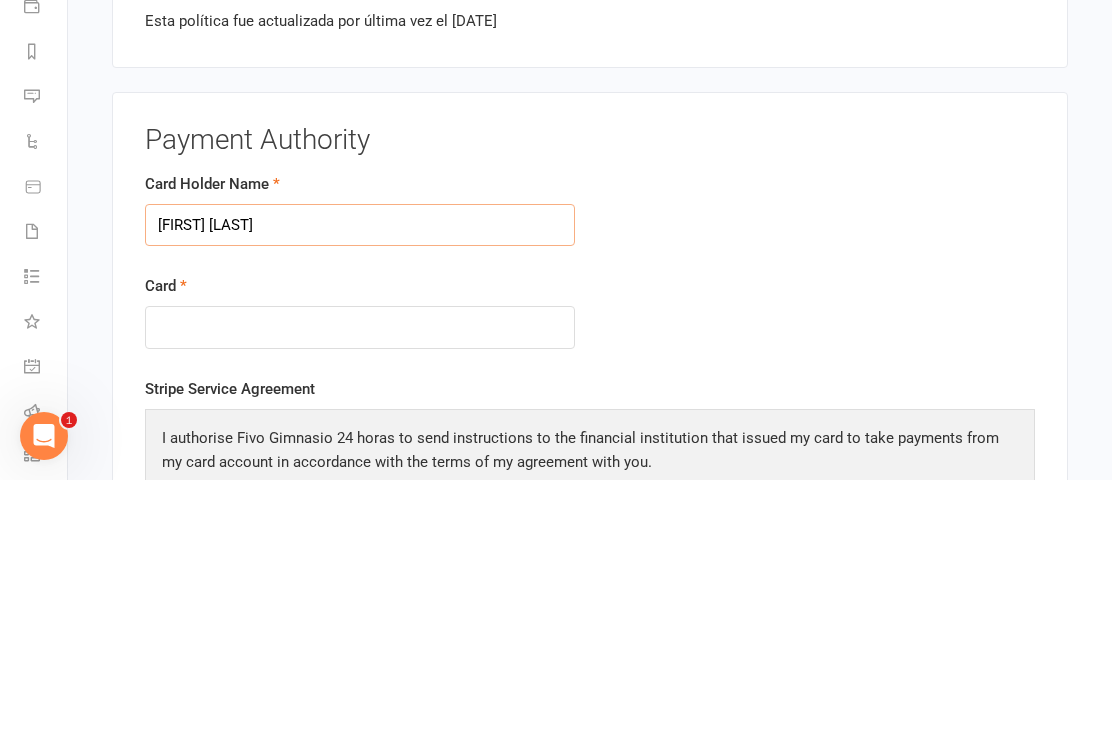 type on "[FIRST] [LAST]" 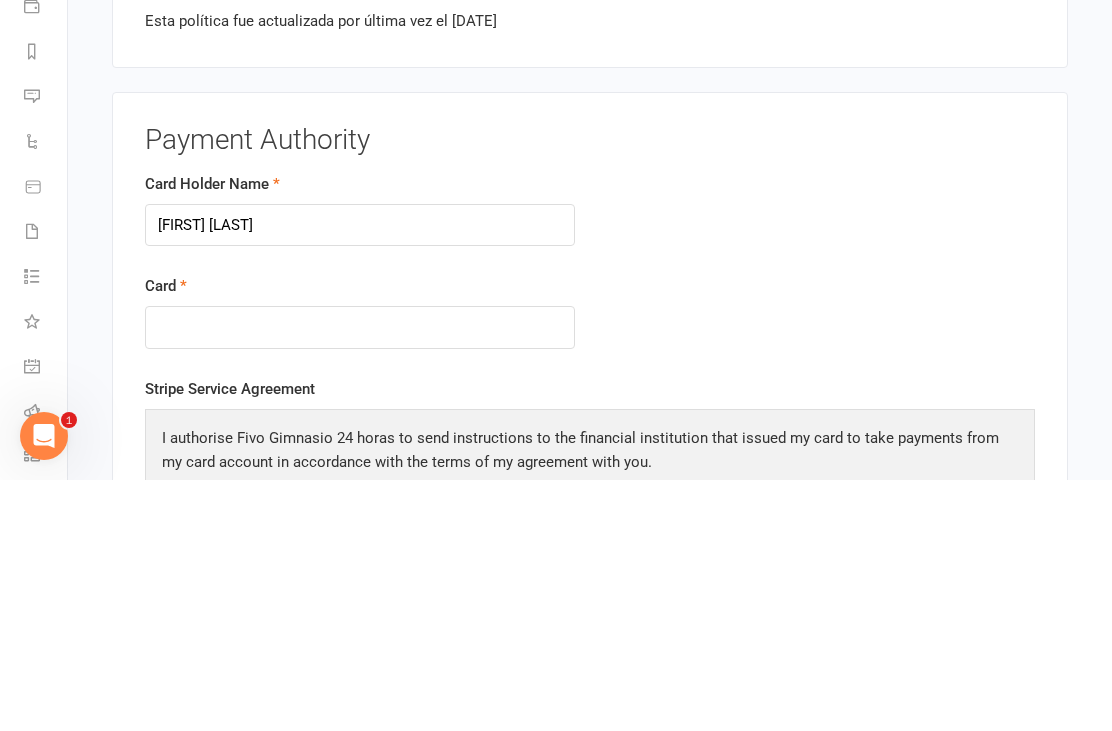 click at bounding box center [360, 578] 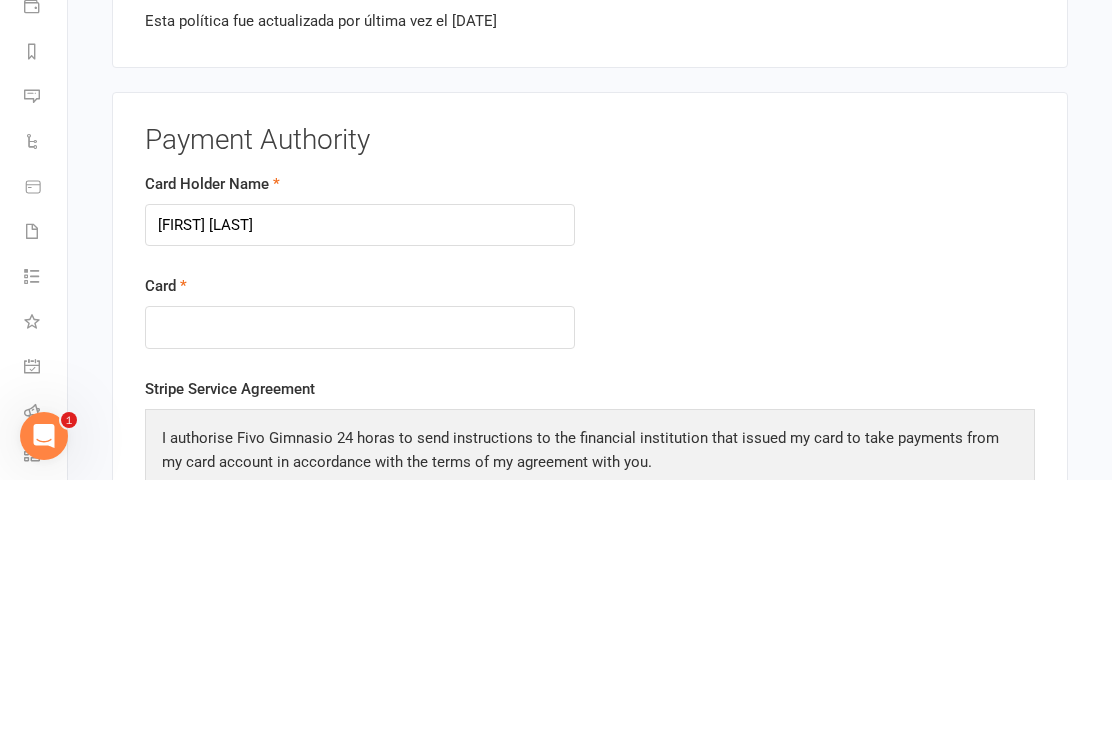 click at bounding box center [360, 578] 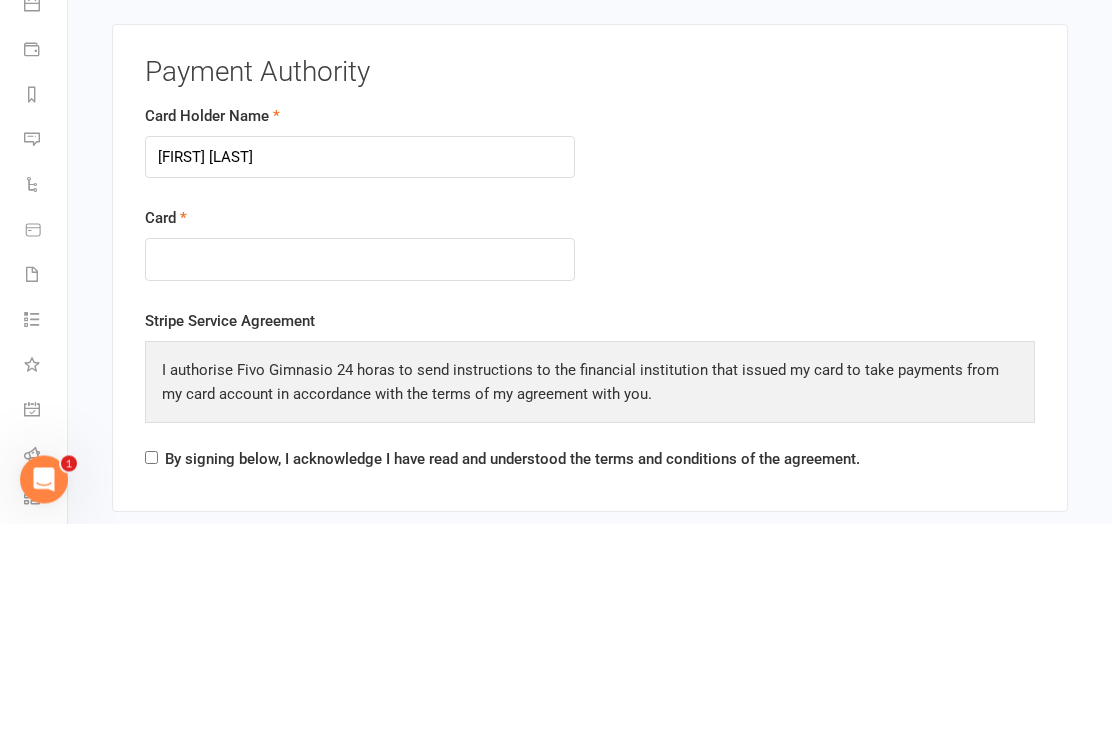 scroll, scrollTop: 2150, scrollLeft: 0, axis: vertical 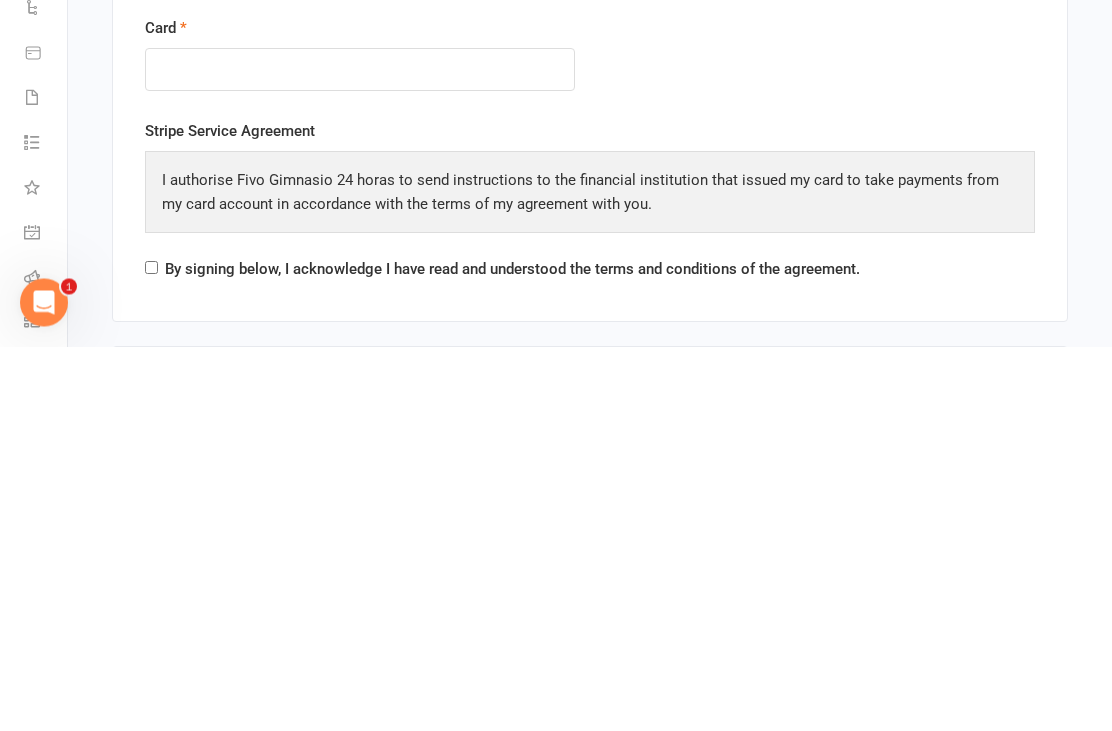 click on "Stripe Service Agreement I authorise Fivo Gimnasio 24 horas to send instructions to the financial institution that issued my card to take payments from my card account in accordance with the terms of my agreement with you.
By signing below, I acknowledge I have read and understood the terms and conditions of the agreement." at bounding box center (590, 589) 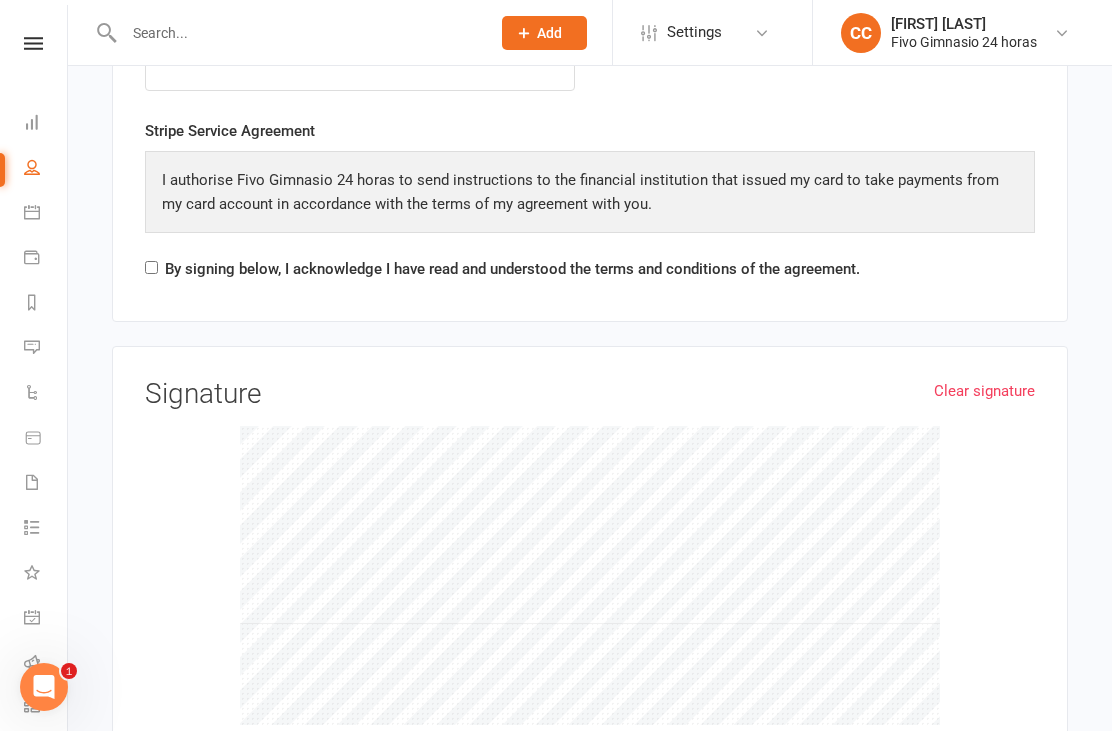 click on "By signing below, I acknowledge I have read and understood the terms and conditions of the agreement." at bounding box center (151, 267) 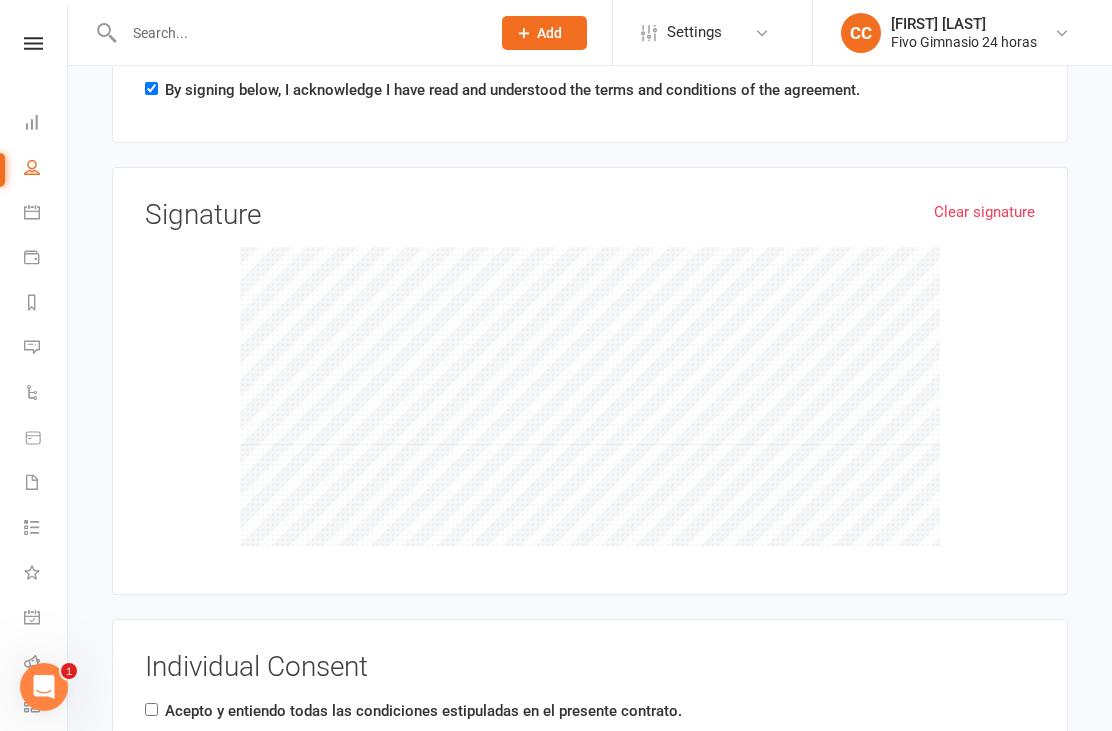 scroll, scrollTop: 2845, scrollLeft: 0, axis: vertical 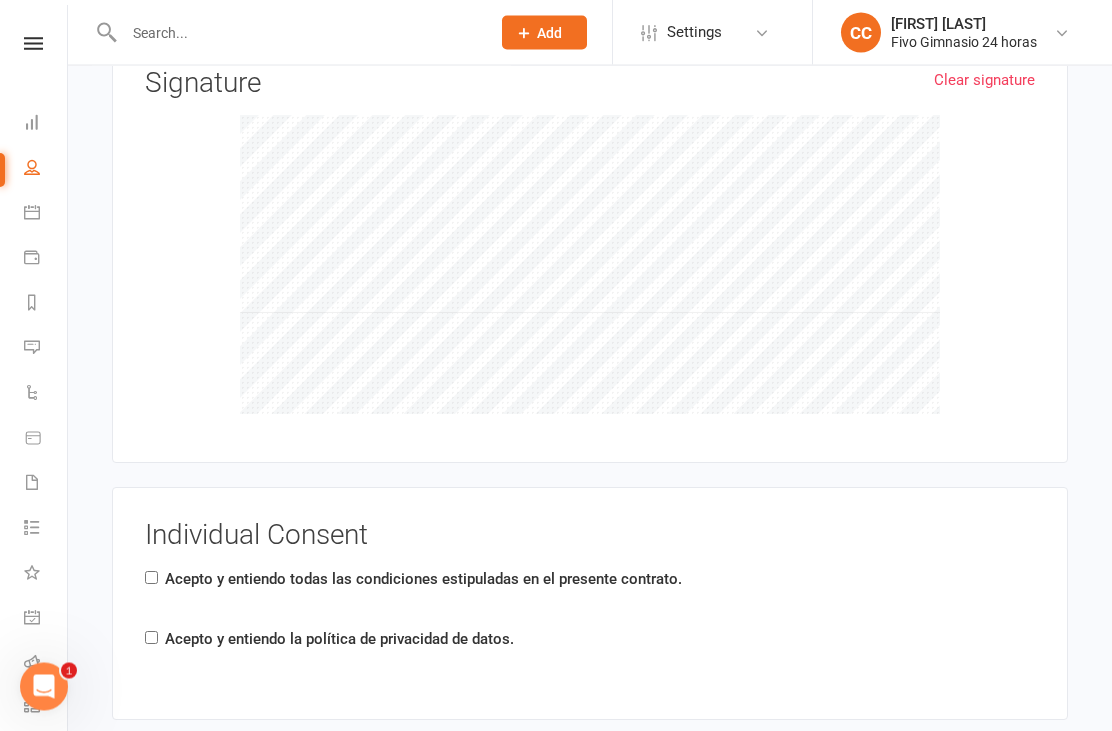 click on "Acepto y entiendo todas las condiciones estipuladas en el presente contrato." at bounding box center [151, 578] 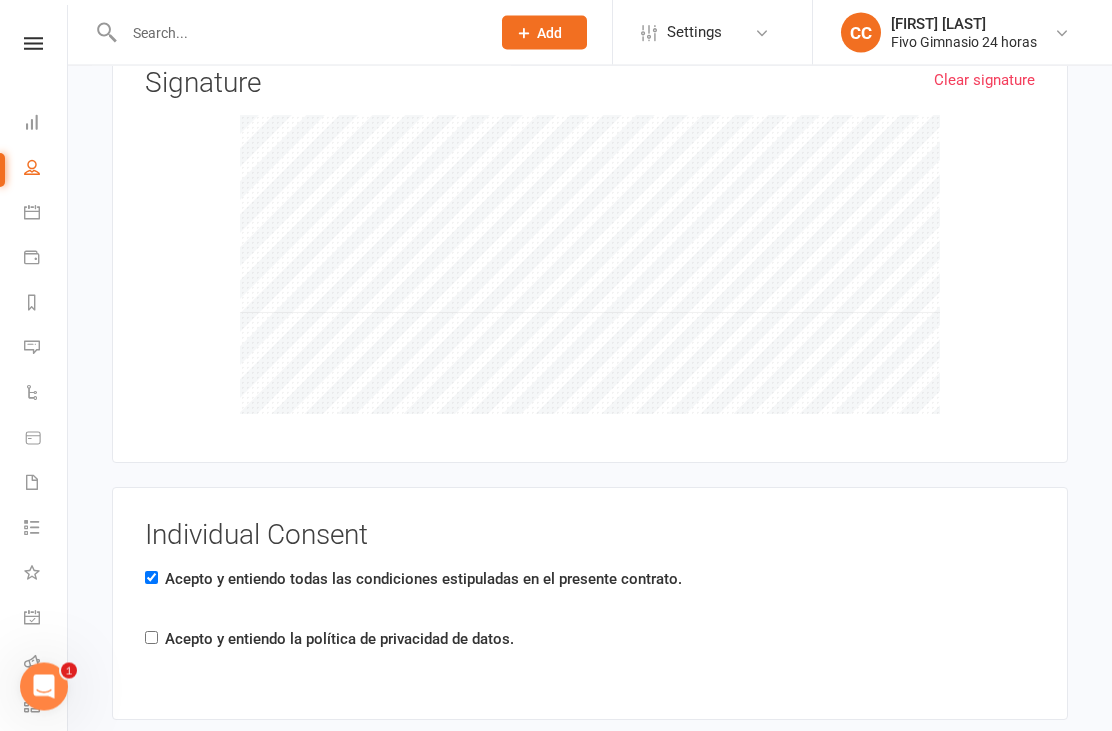 click on "Acepto y entiendo la política de privacidad de datos." at bounding box center (339, 640) 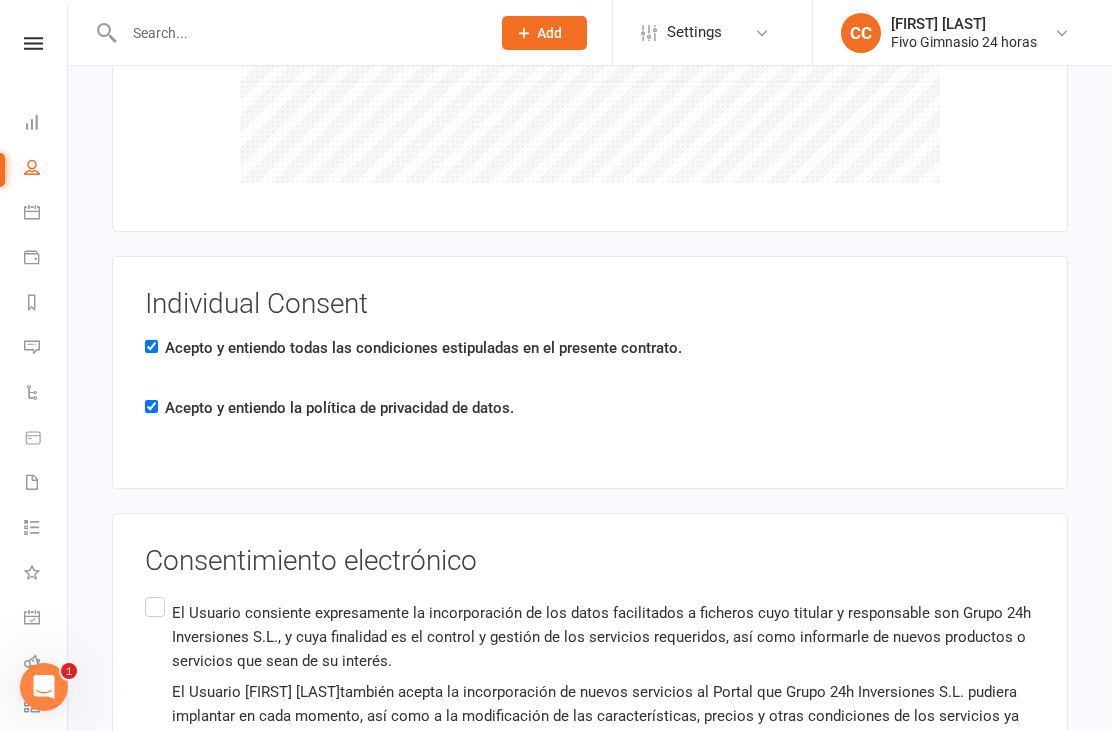 scroll, scrollTop: 3281, scrollLeft: 0, axis: vertical 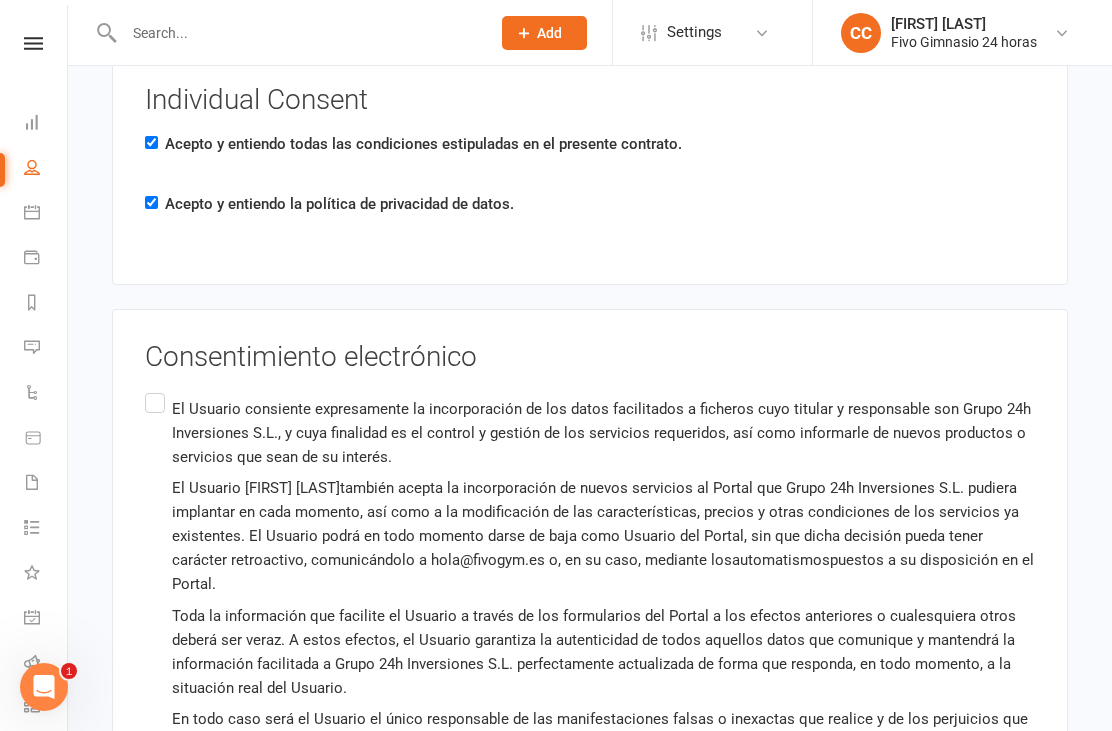click on "El Usuario consiente expresamente la incorporación de los datos facilitados a ficheros cuyo titular y responsable son Grupo 24h Inversiones S.L., y cuya finalidad es el control y gestión de los servicios requeridos, así como informarle de nuevos productos o servicios que sean de su interés." at bounding box center (603, 433) 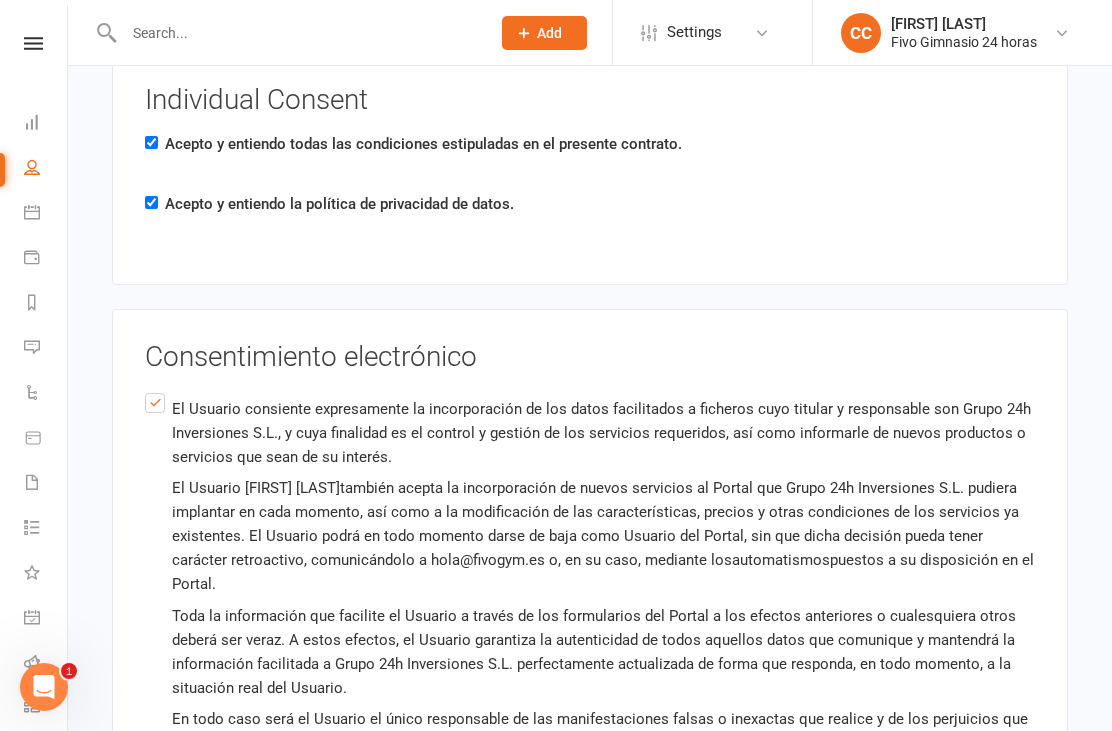 scroll, scrollTop: 3421, scrollLeft: 0, axis: vertical 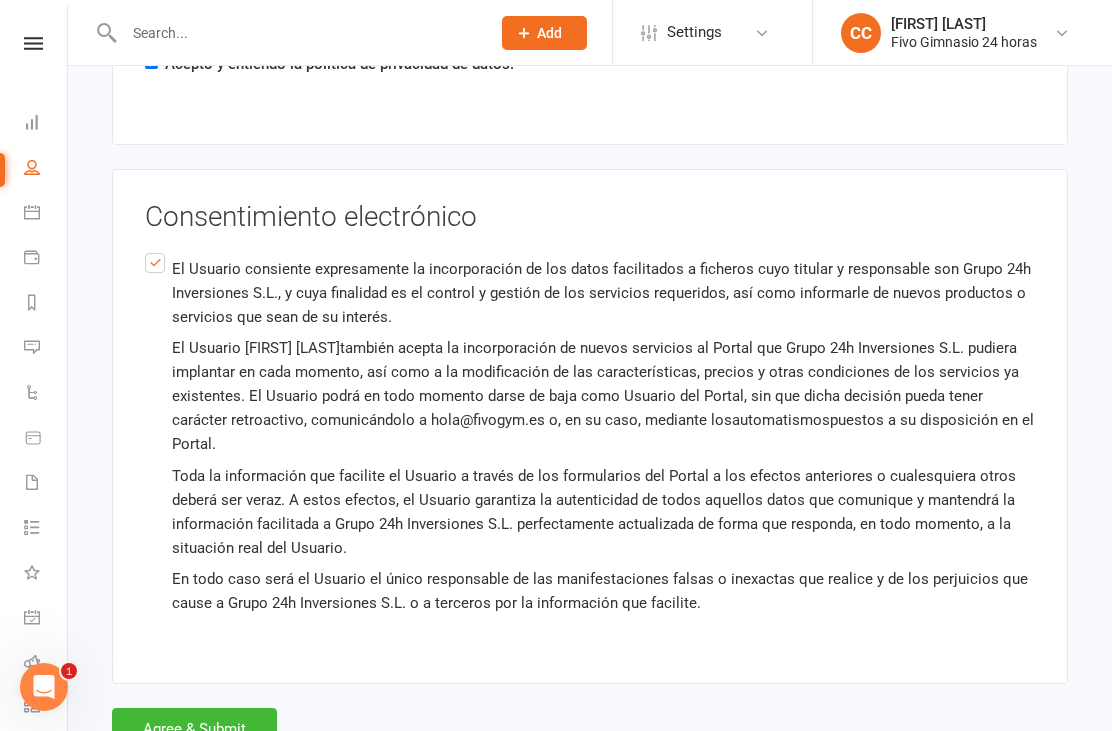 click on "Agree & Submit" at bounding box center (194, 729) 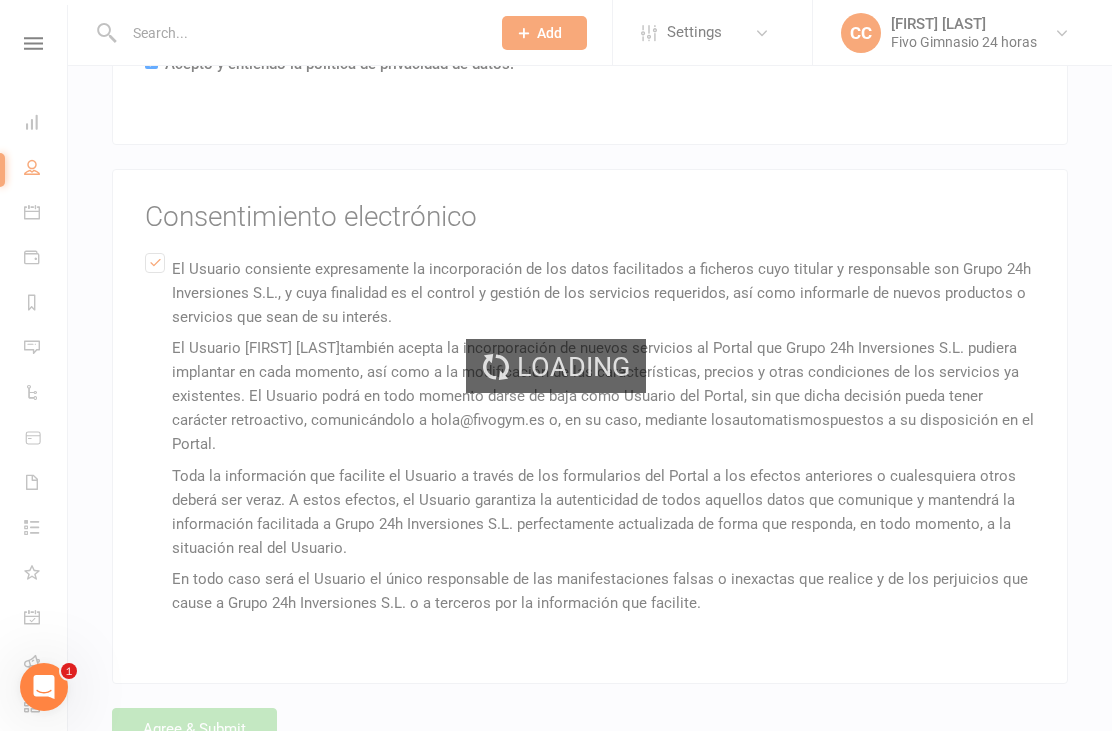 click on "Loading" at bounding box center (556, 365) 